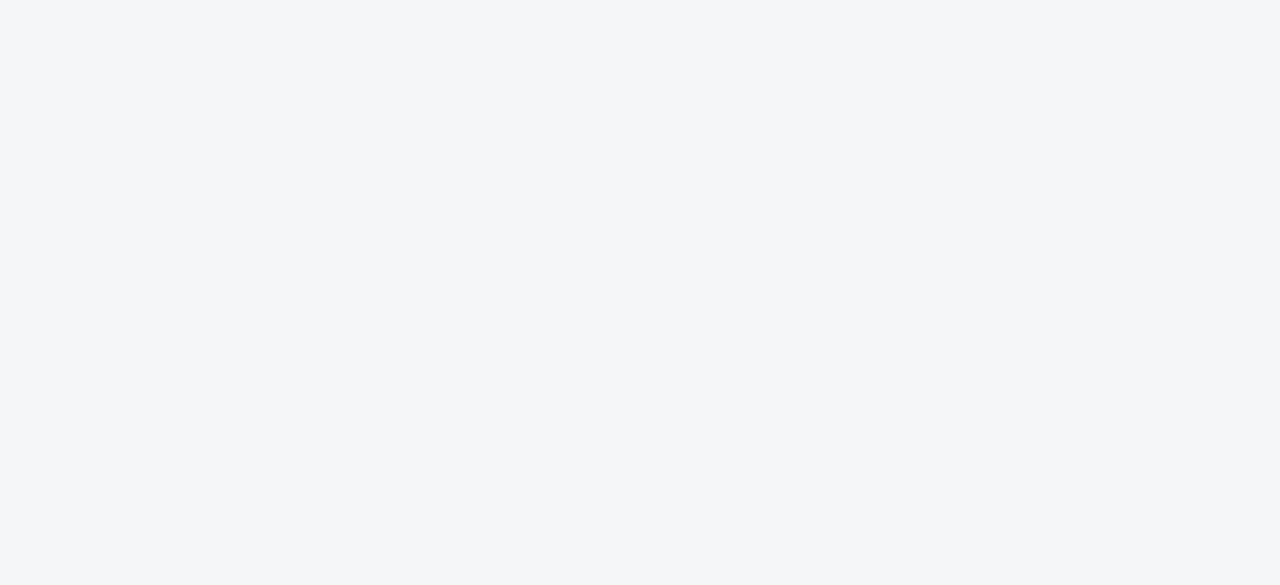 scroll, scrollTop: 0, scrollLeft: 0, axis: both 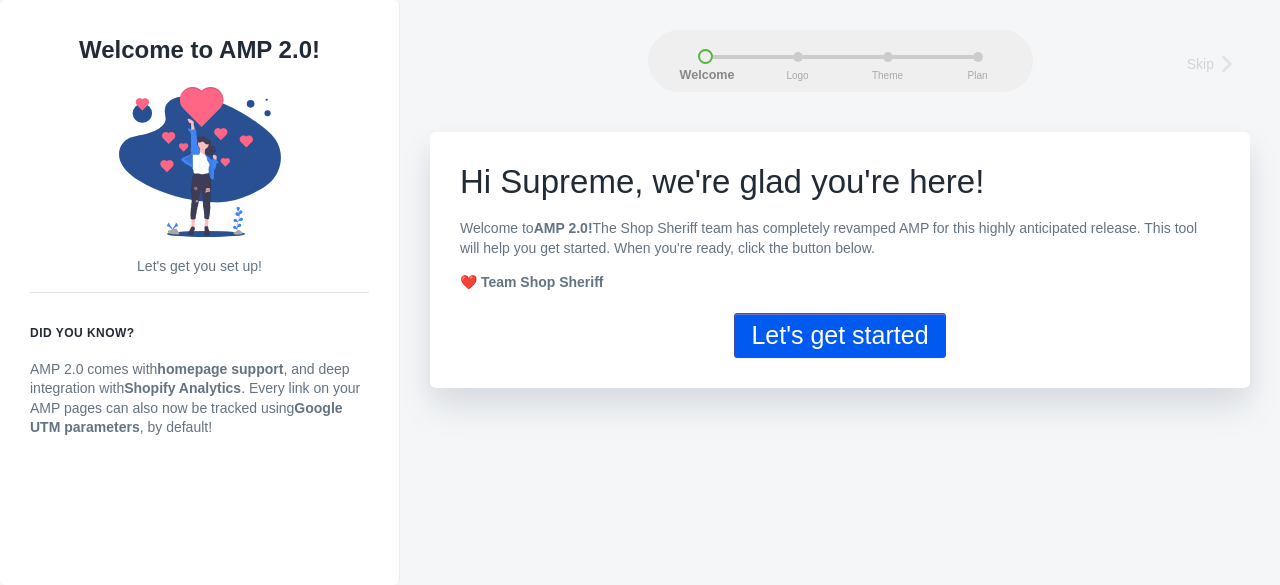 click on "Let's get started" 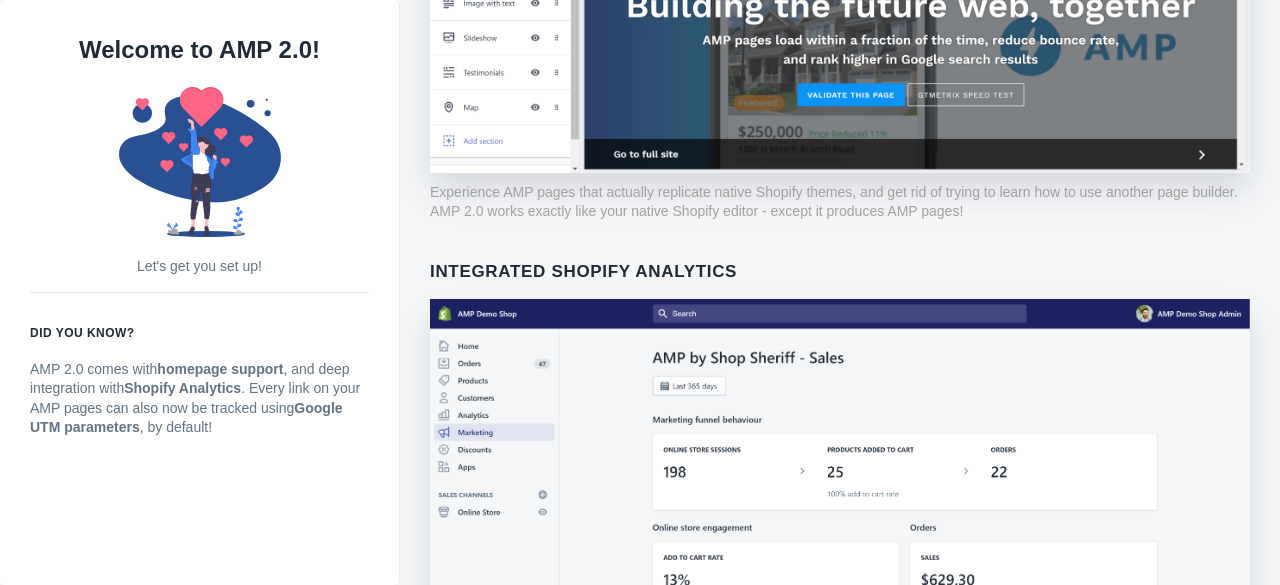 scroll, scrollTop: 1482, scrollLeft: 0, axis: vertical 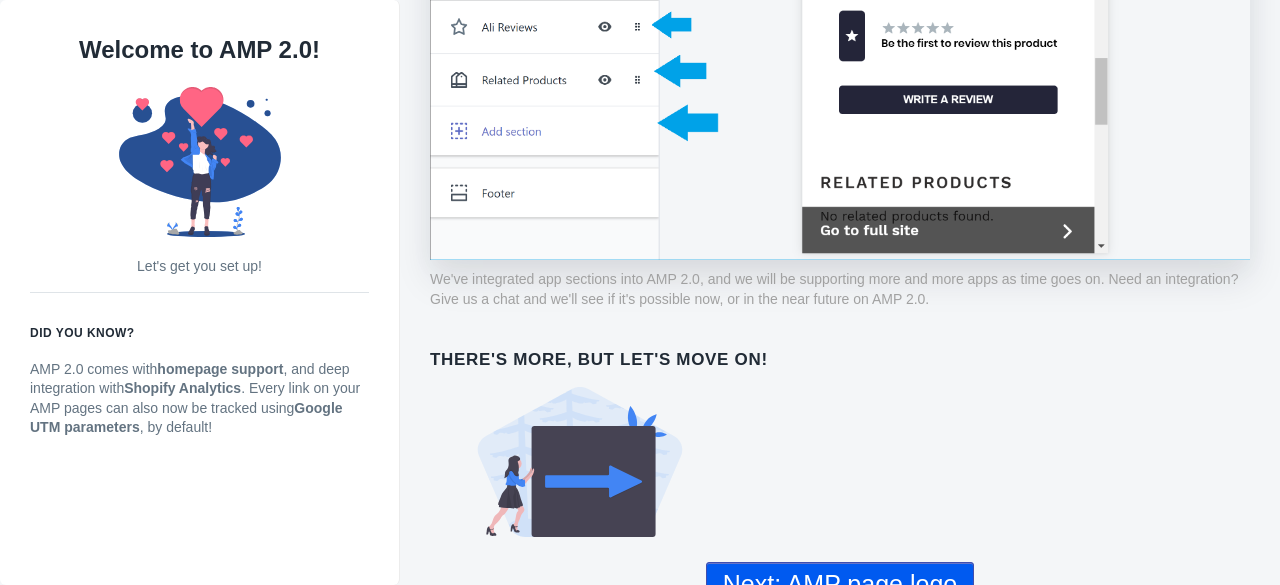 click on "Next: AMP page logo" 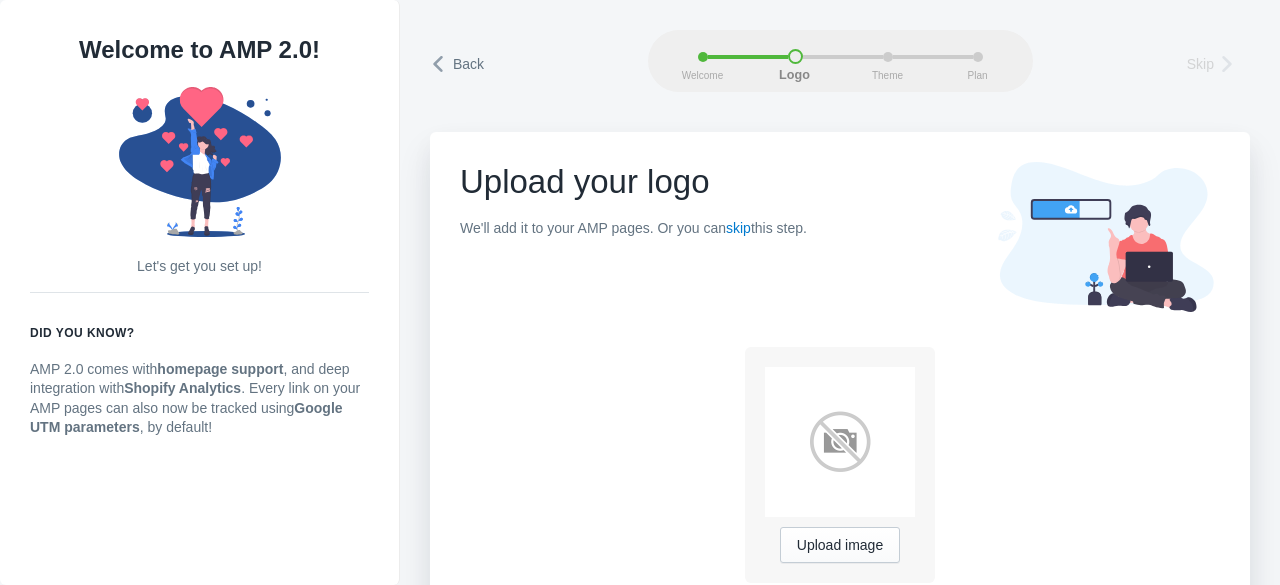 scroll, scrollTop: 53, scrollLeft: 0, axis: vertical 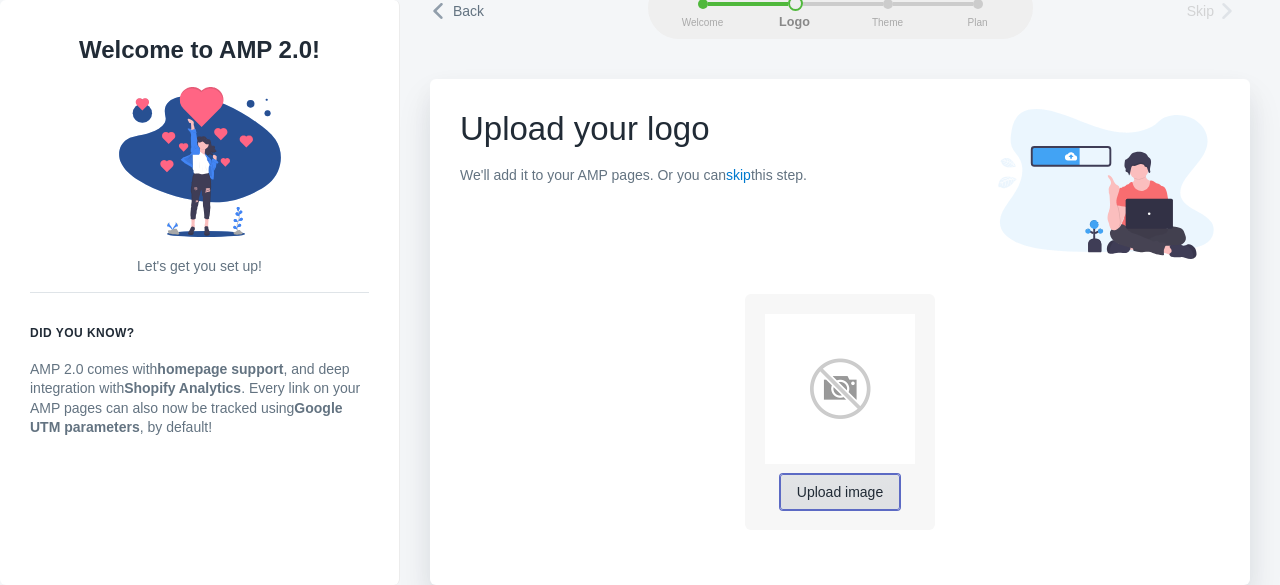 click on "Upload image" 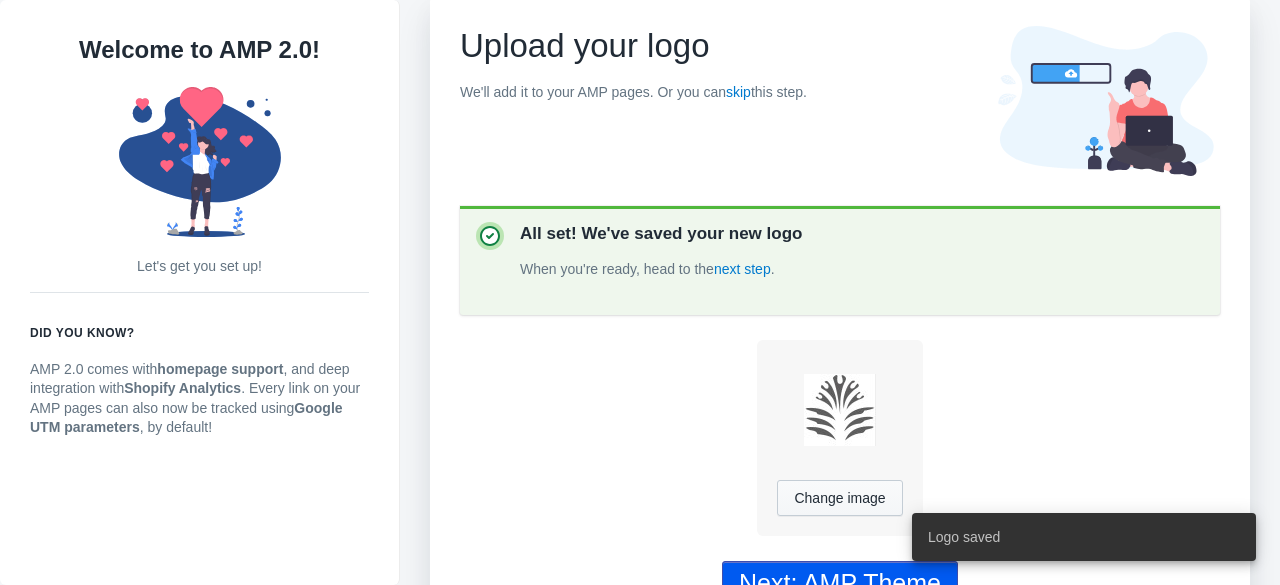 scroll, scrollTop: 190, scrollLeft: 0, axis: vertical 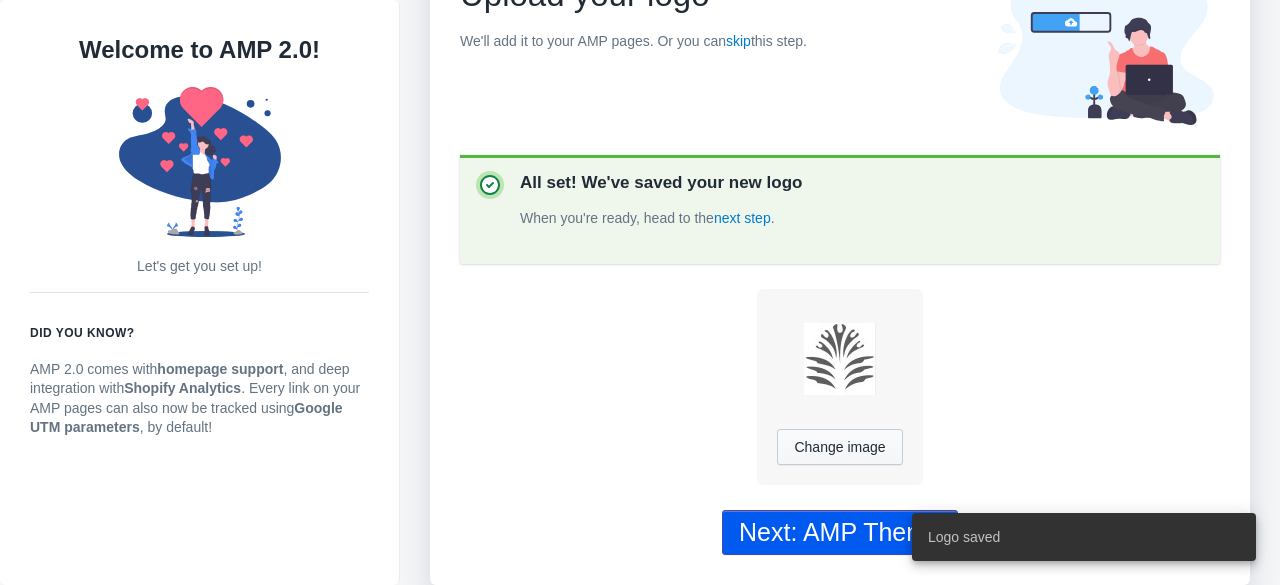 click on "Next: AMP Theme" 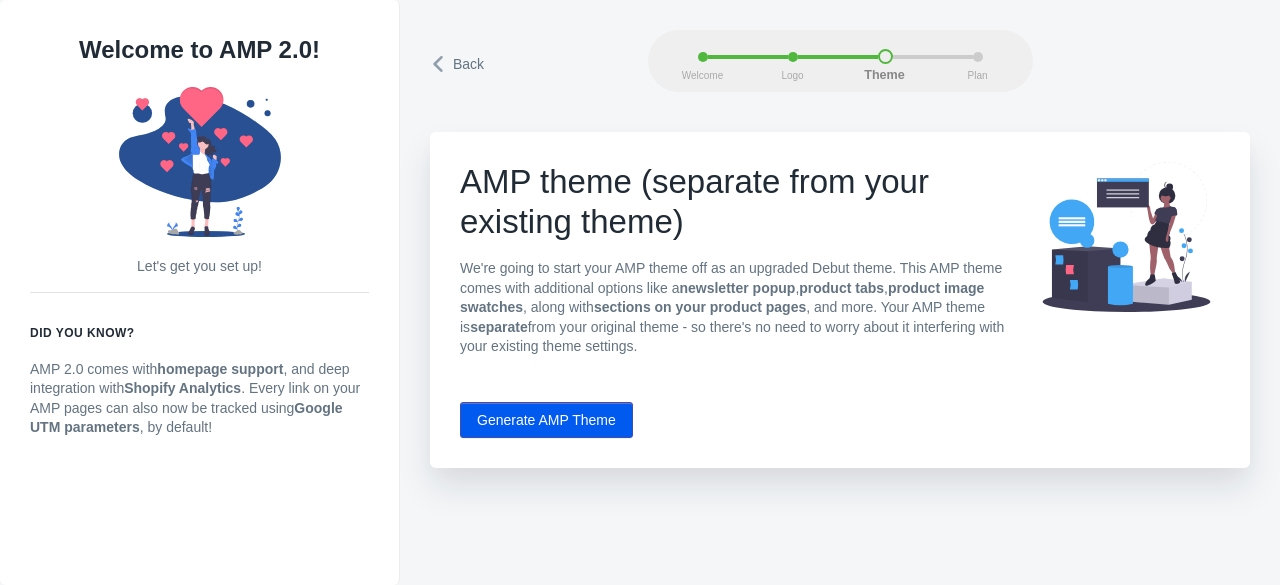 scroll, scrollTop: 0, scrollLeft: 0, axis: both 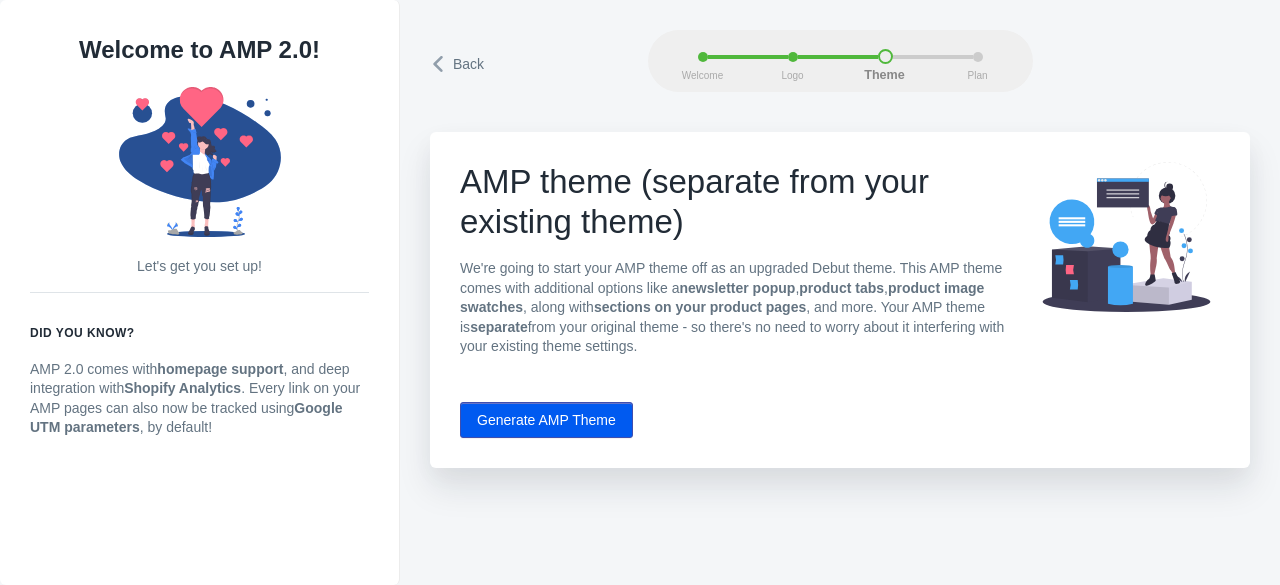 click on "Generate AMP Theme" 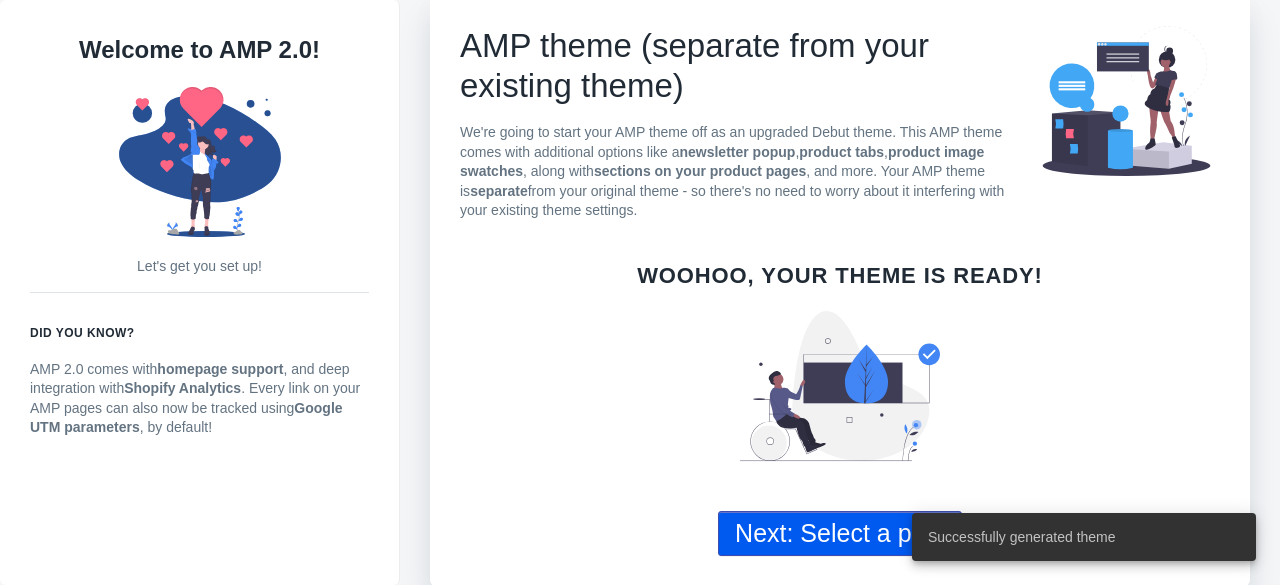 scroll, scrollTop: 138, scrollLeft: 0, axis: vertical 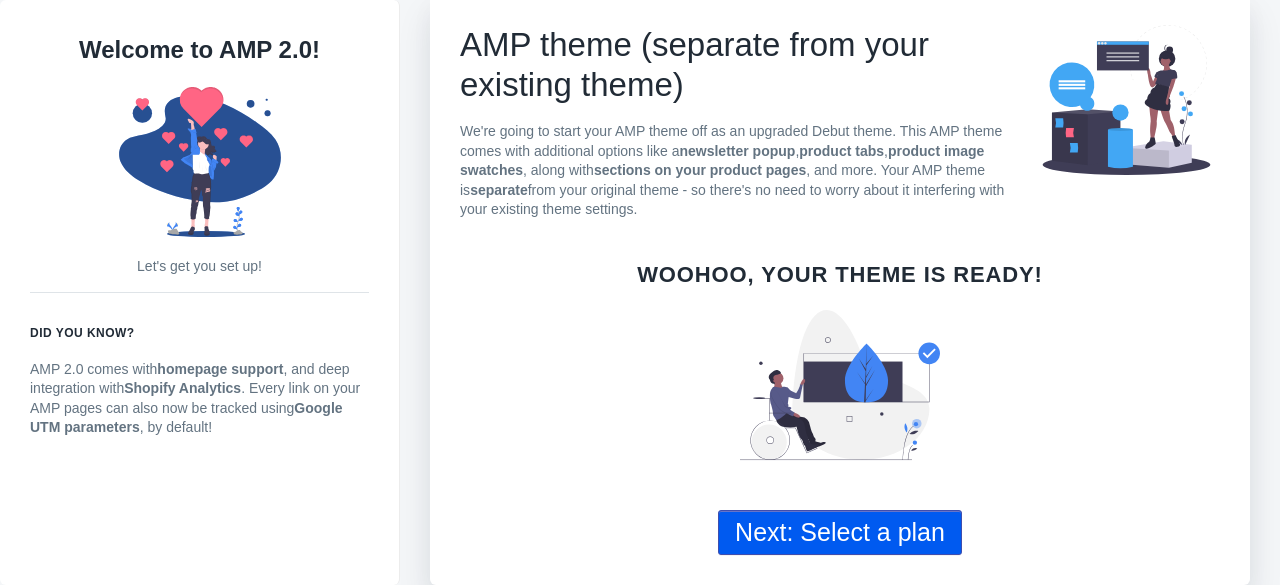 click on "Next: Select a plan" 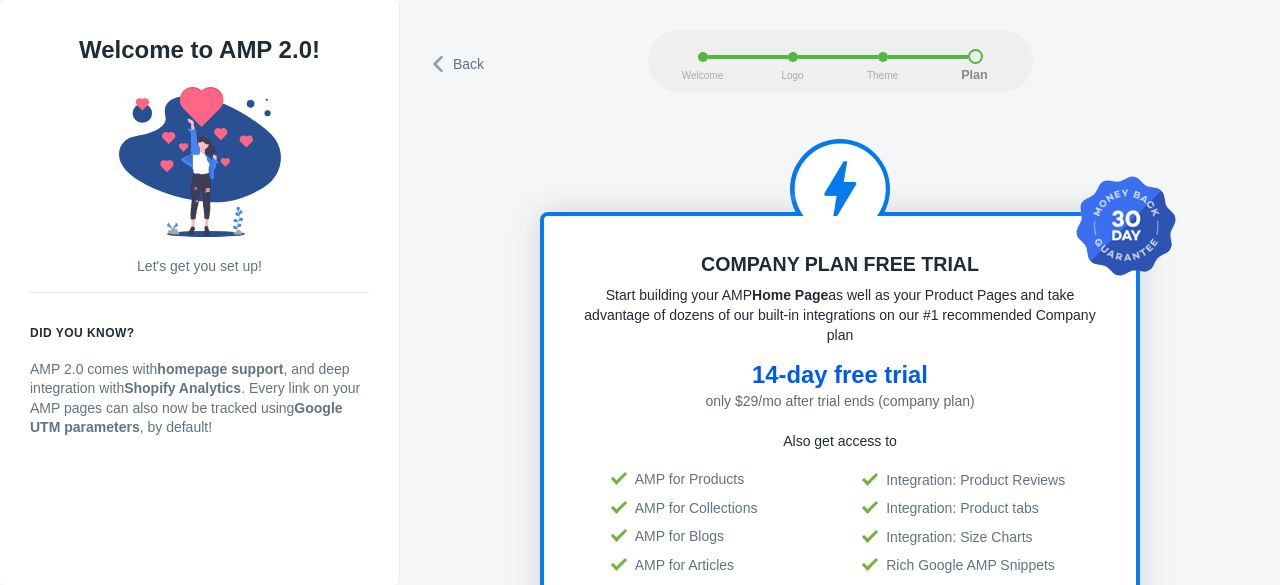 scroll, scrollTop: 500, scrollLeft: 0, axis: vertical 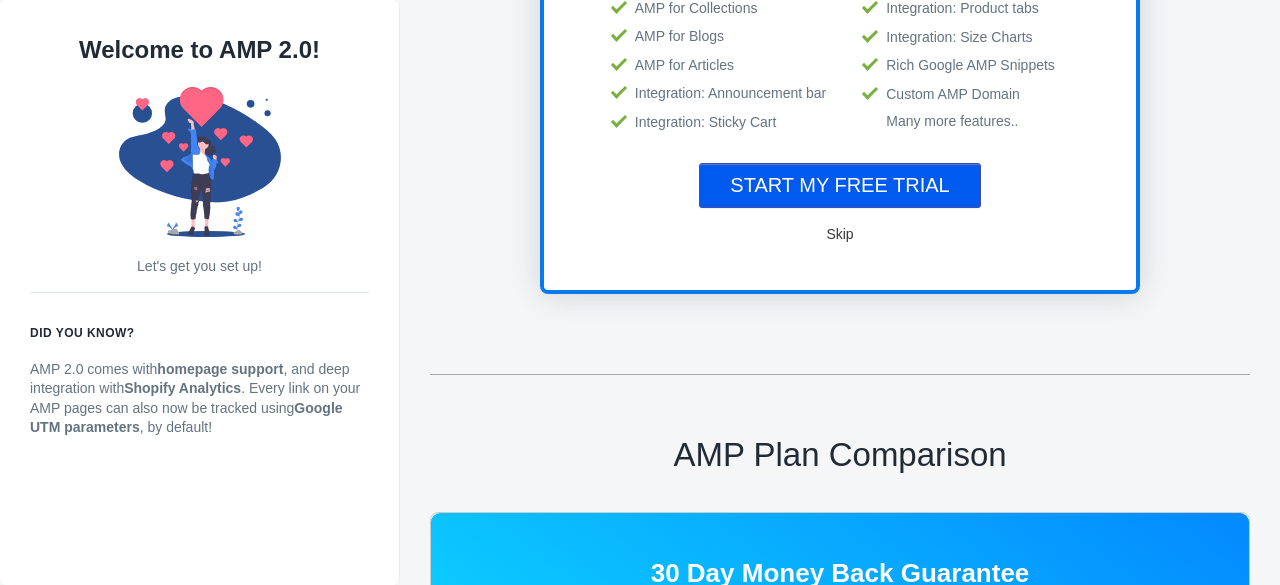 click on "Skip" at bounding box center [840, 234] 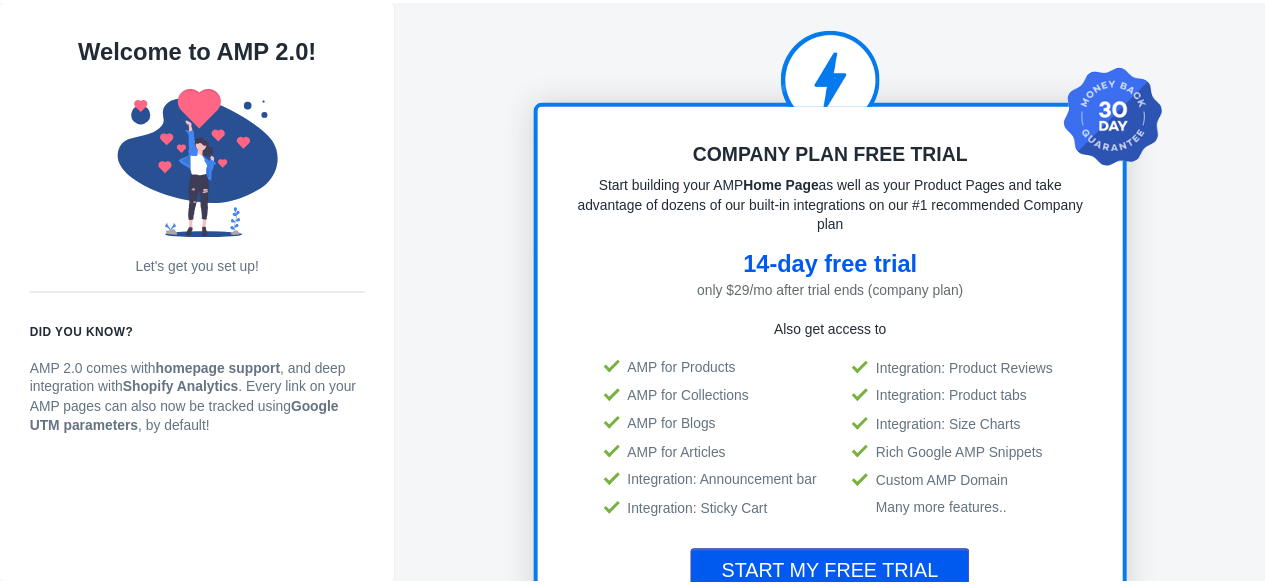 scroll, scrollTop: 0, scrollLeft: 0, axis: both 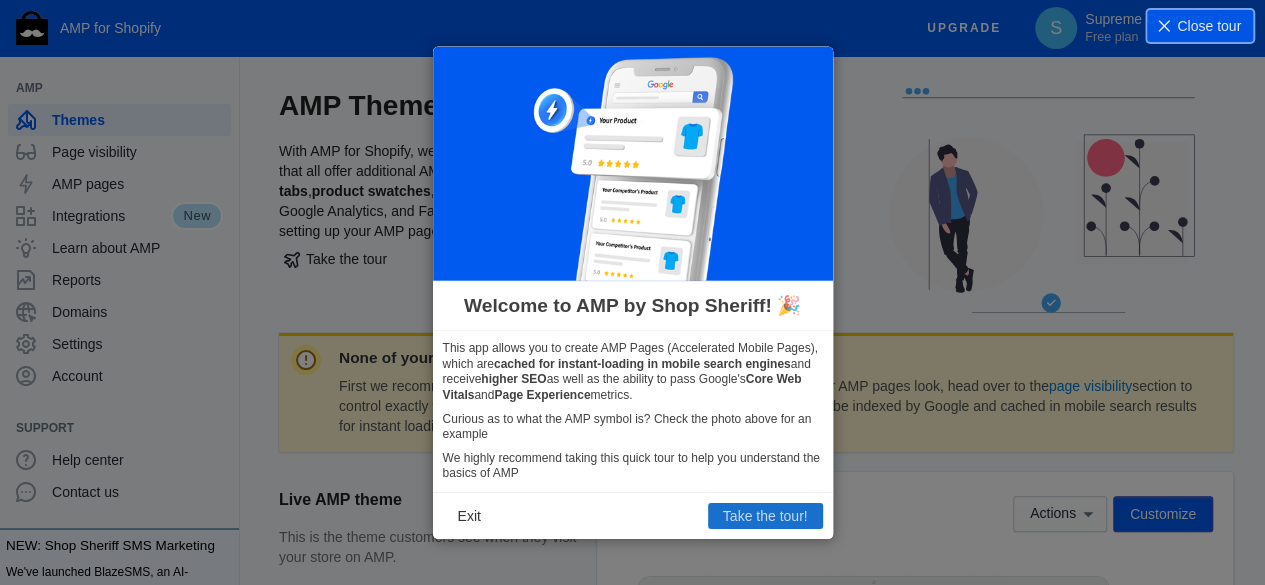 click on "Take the tour!" at bounding box center (765, 516) 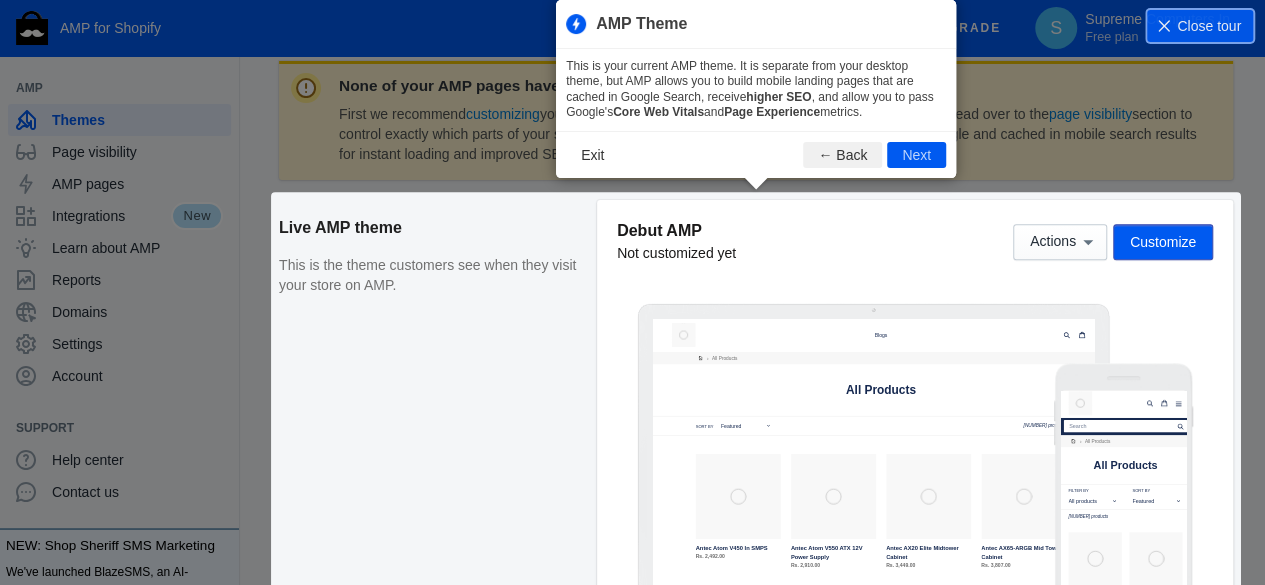 scroll, scrollTop: 0, scrollLeft: 0, axis: both 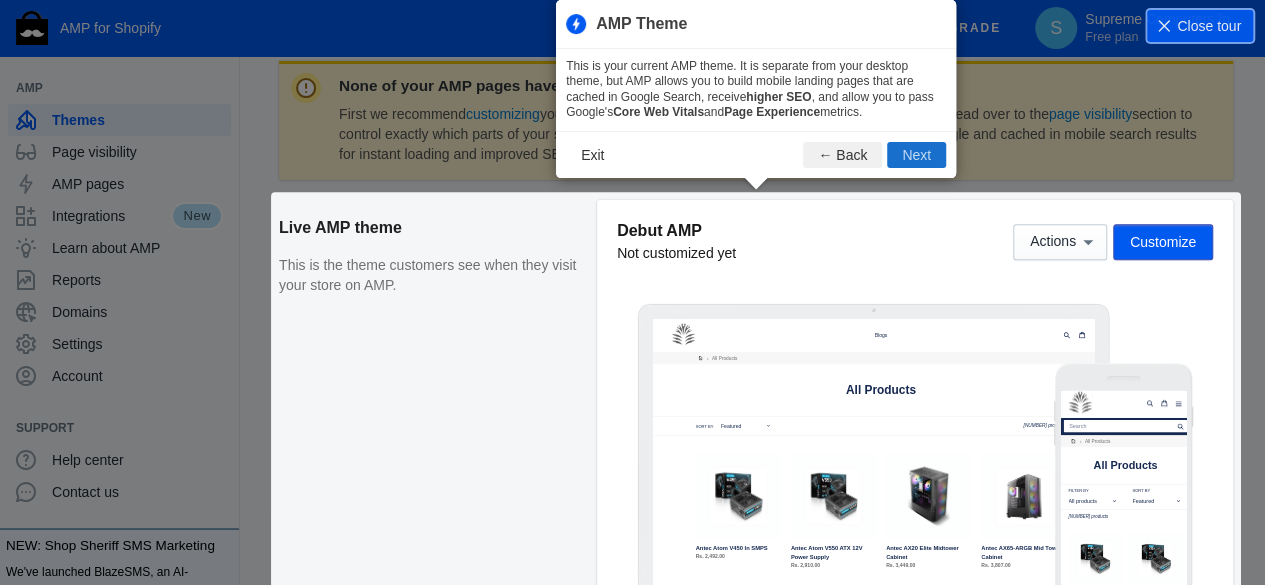 click on "Next" at bounding box center (916, 155) 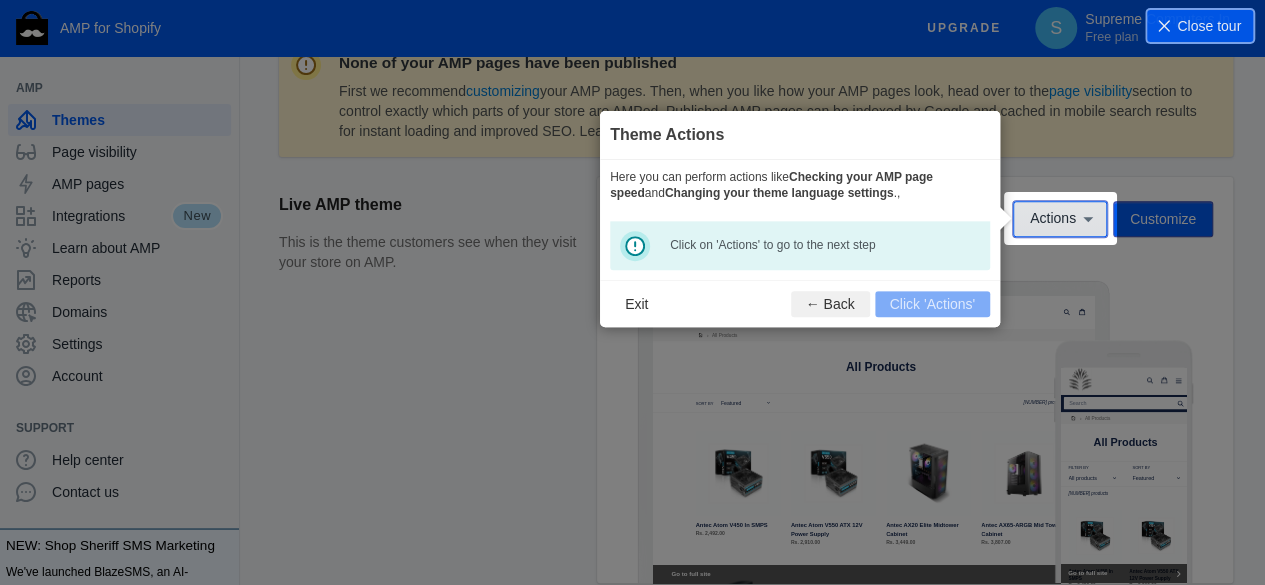 click on "Actions" at bounding box center [1060, 219] 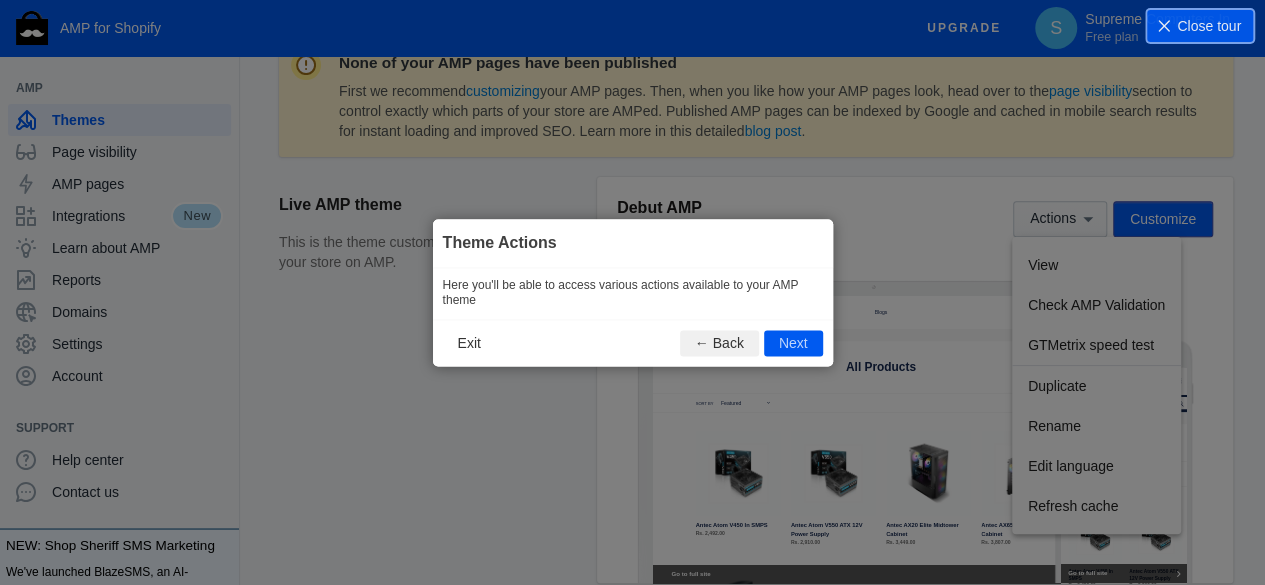 click 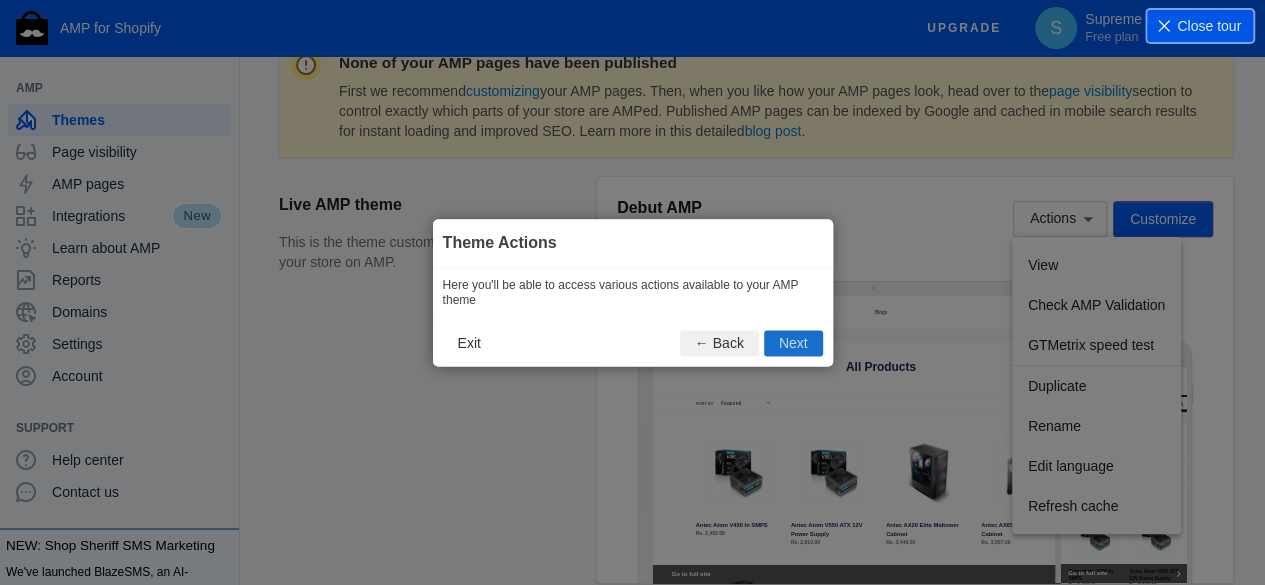 click on "Next" at bounding box center [793, 343] 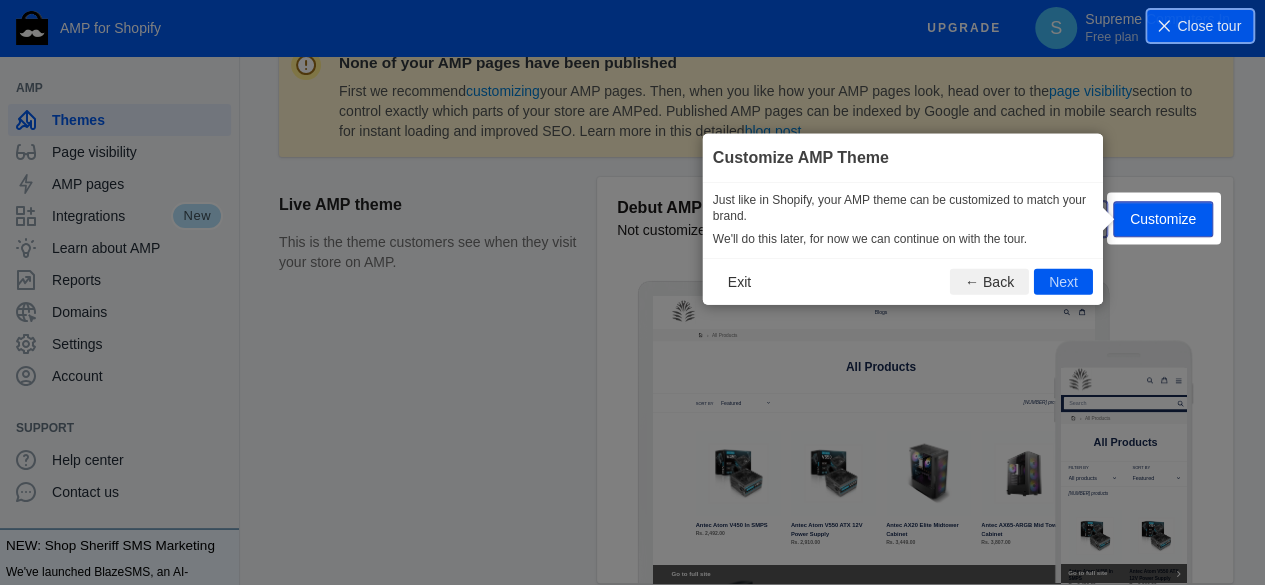 scroll, scrollTop: 296, scrollLeft: 0, axis: vertical 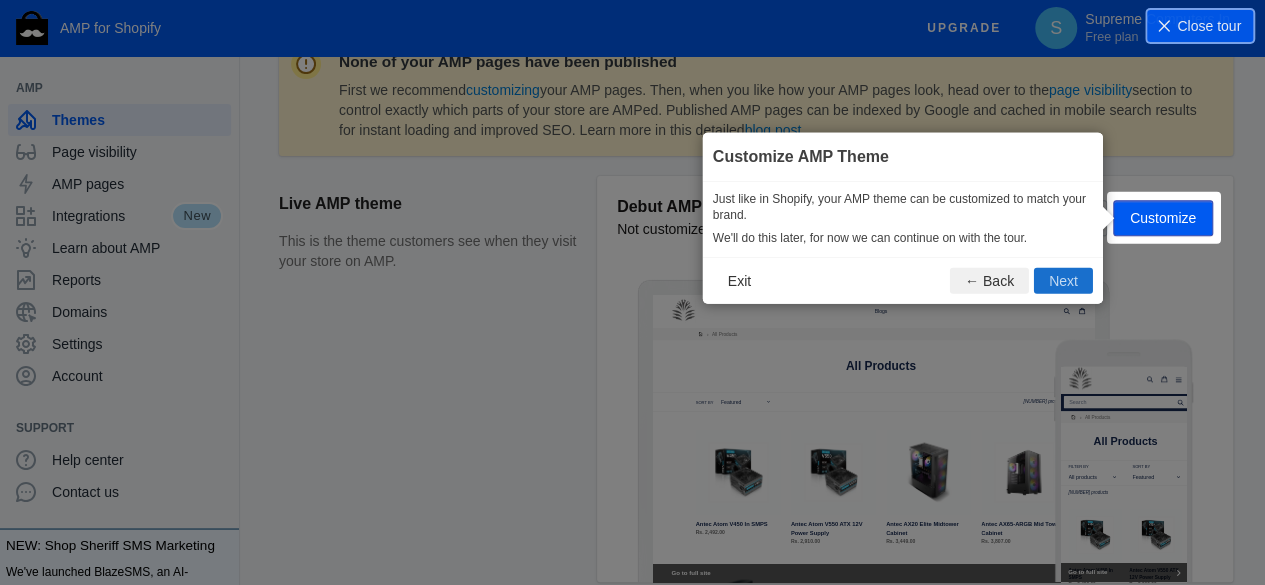 click on "Next" at bounding box center (1063, 280) 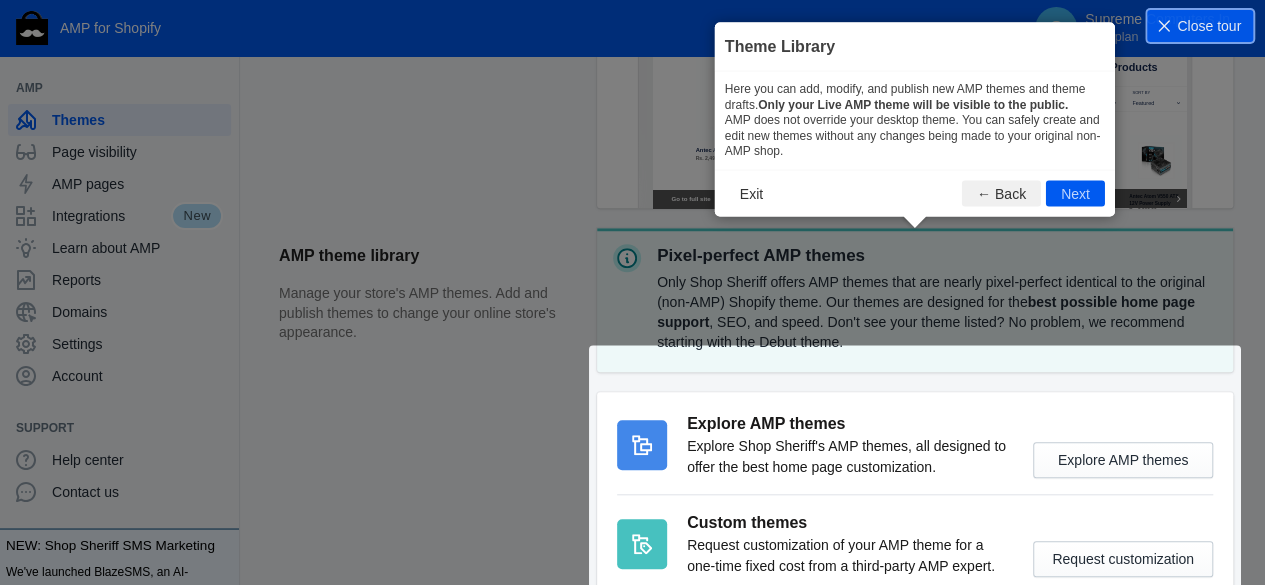 scroll, scrollTop: 698, scrollLeft: 0, axis: vertical 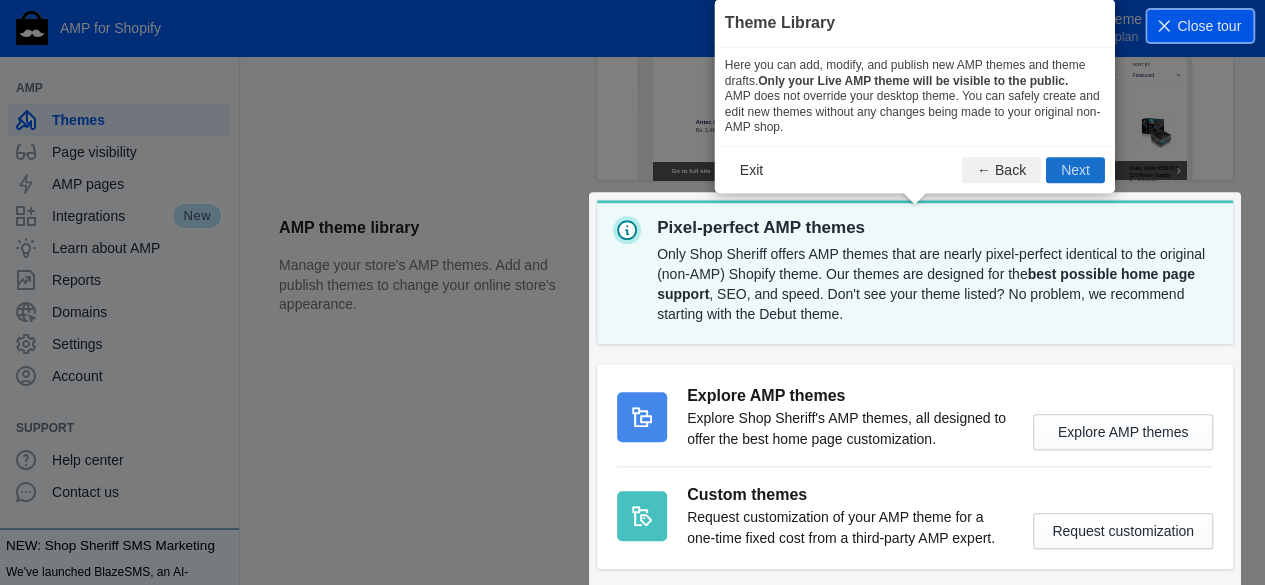 click on "Next" at bounding box center [1075, 170] 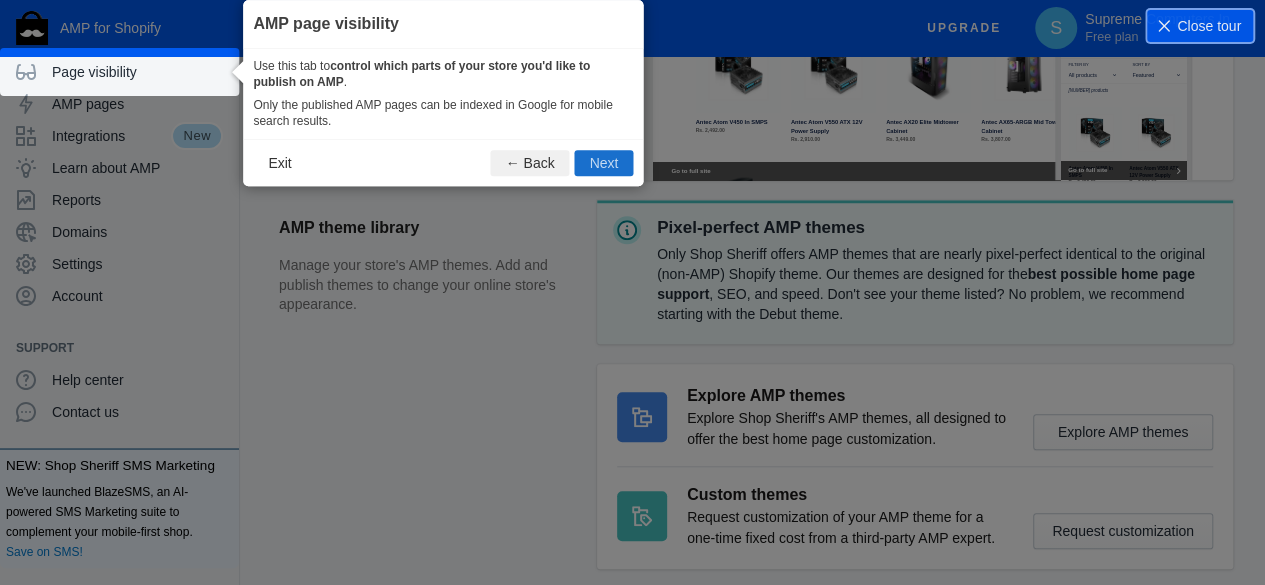 click on "Next" at bounding box center (604, 163) 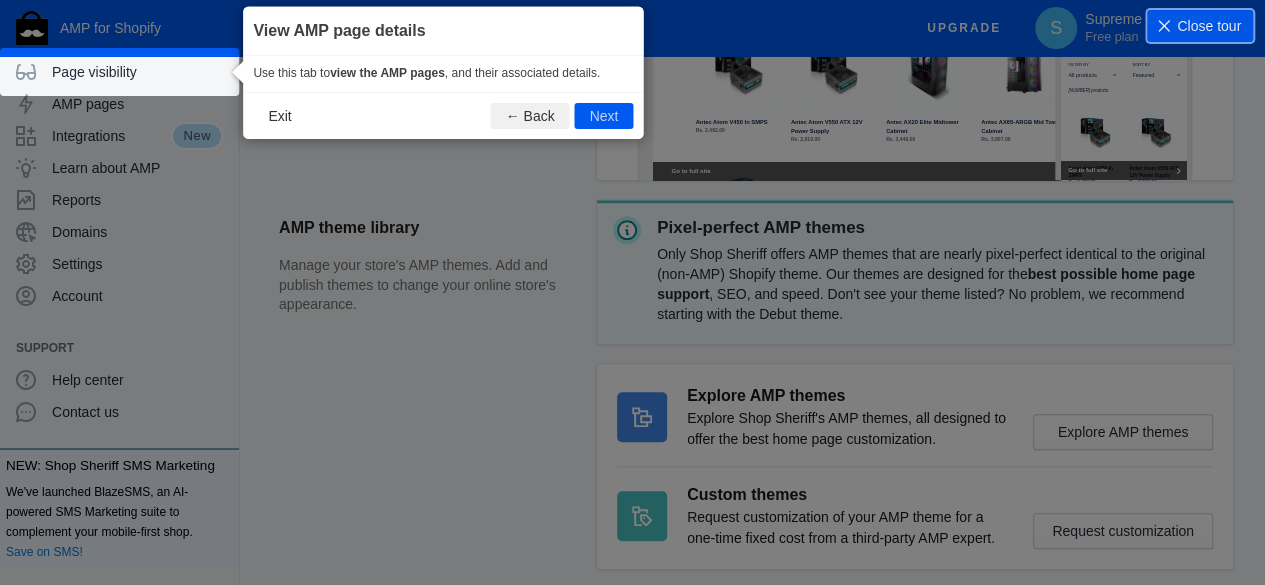 scroll, scrollTop: 112, scrollLeft: 0, axis: vertical 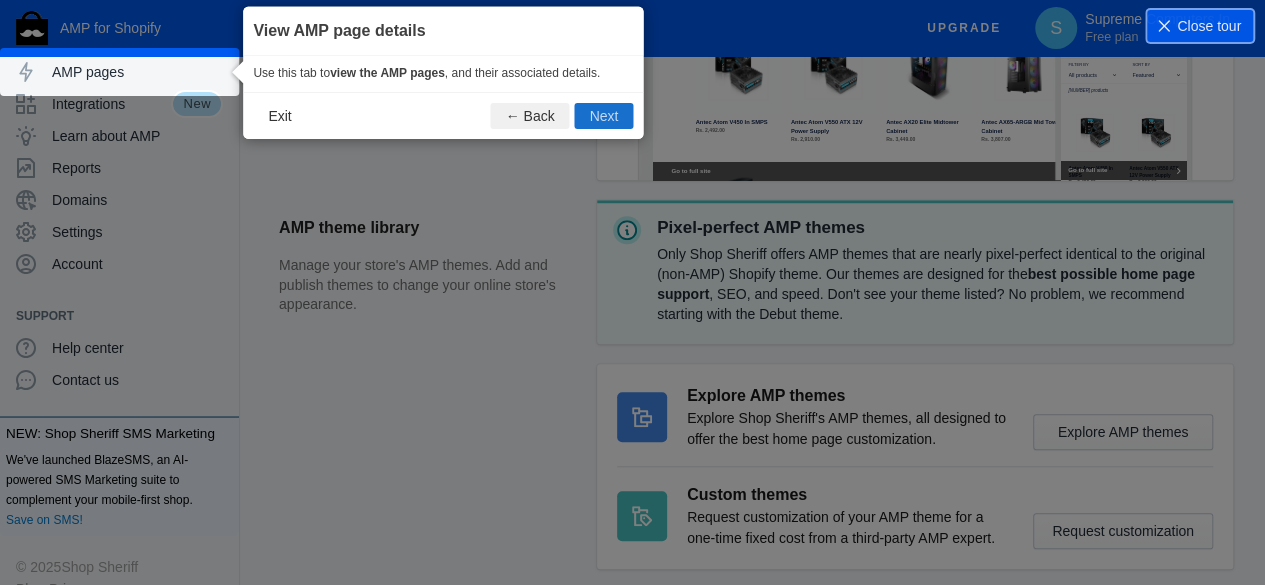 click on "Next" at bounding box center [604, 115] 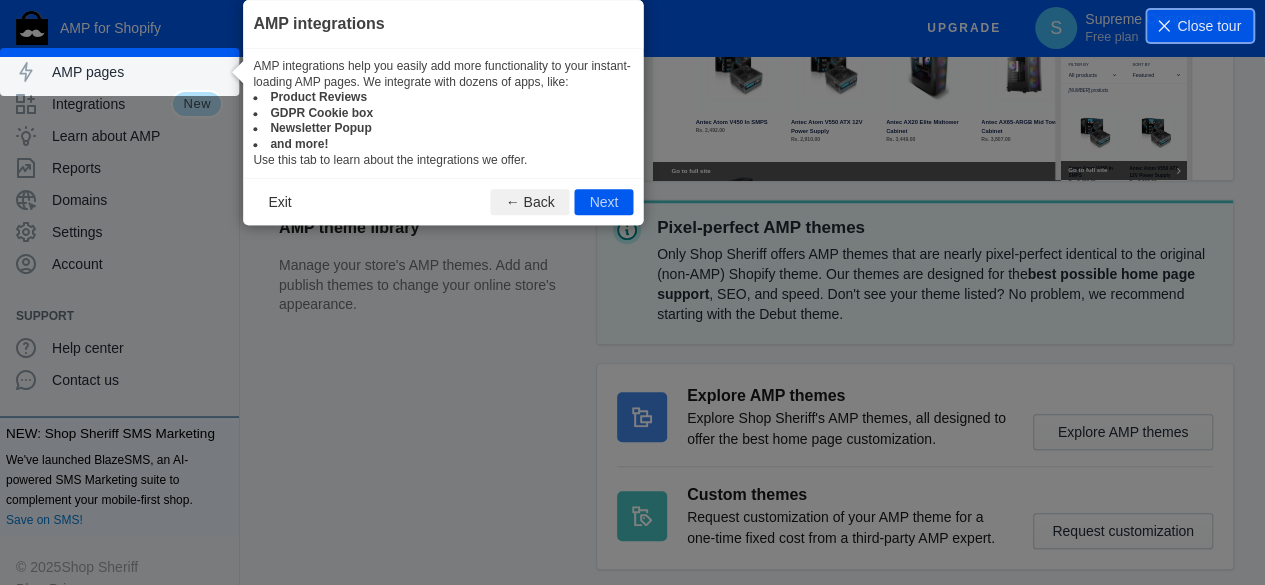 scroll, scrollTop: 144, scrollLeft: 0, axis: vertical 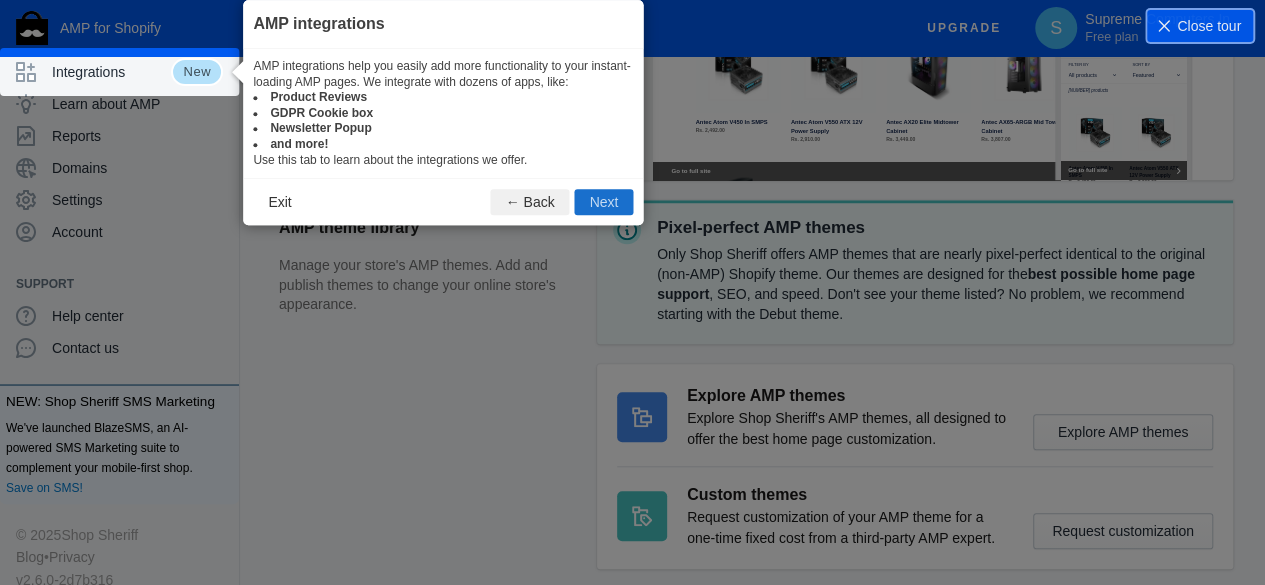 click on "Next" at bounding box center (604, 202) 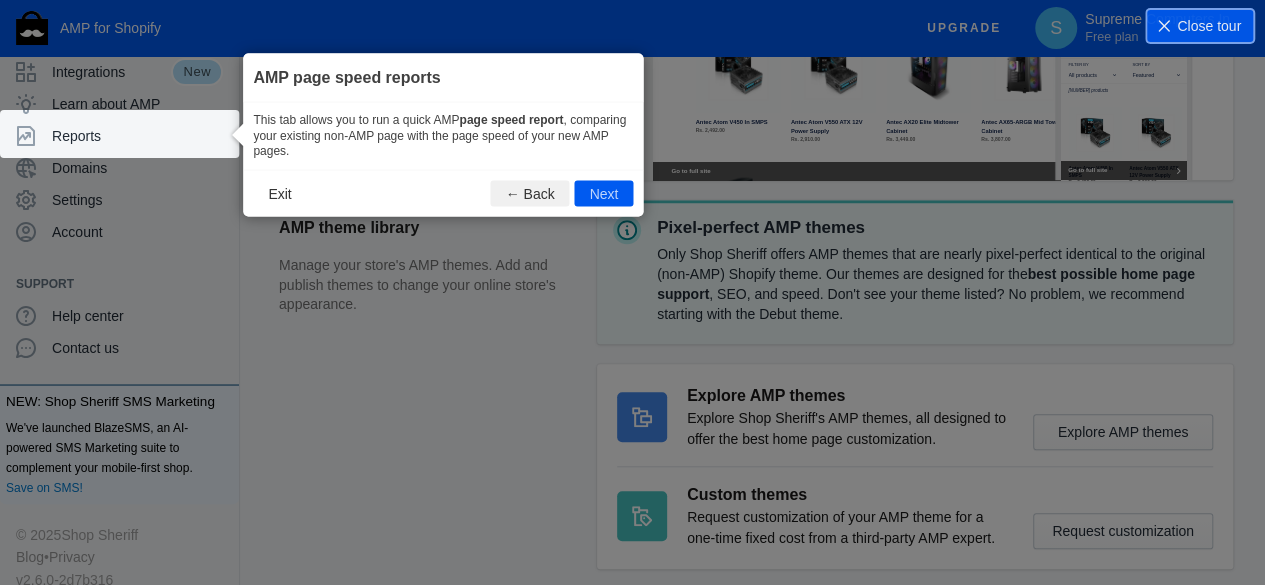 scroll, scrollTop: 146, scrollLeft: 0, axis: vertical 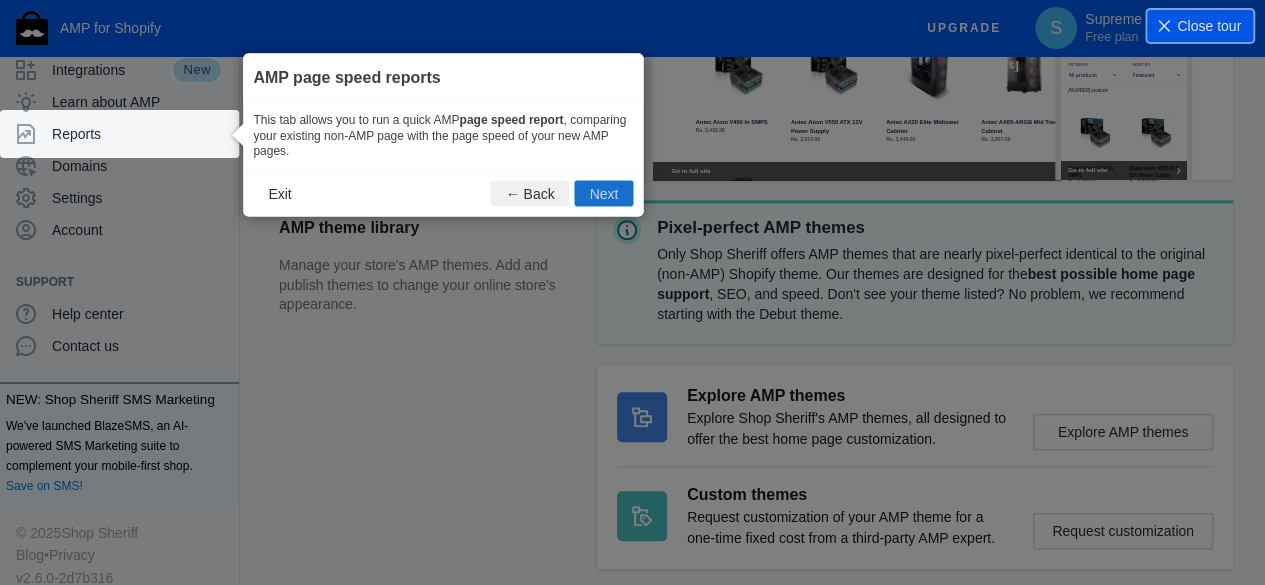 click on "Next" at bounding box center (604, 193) 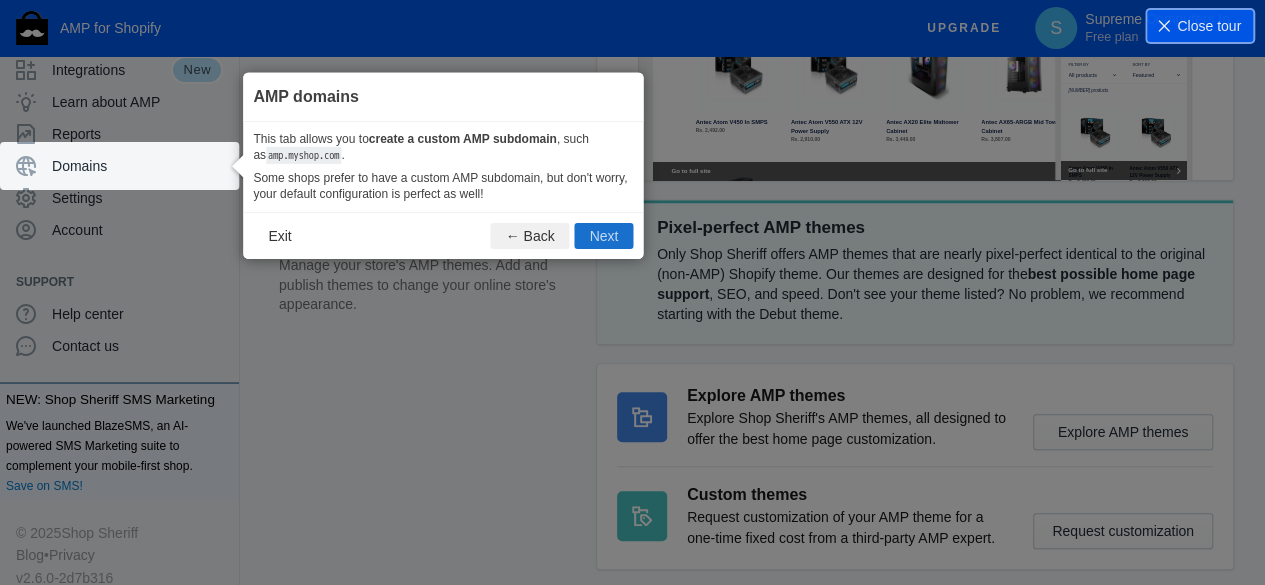 click on "Next" at bounding box center (604, 236) 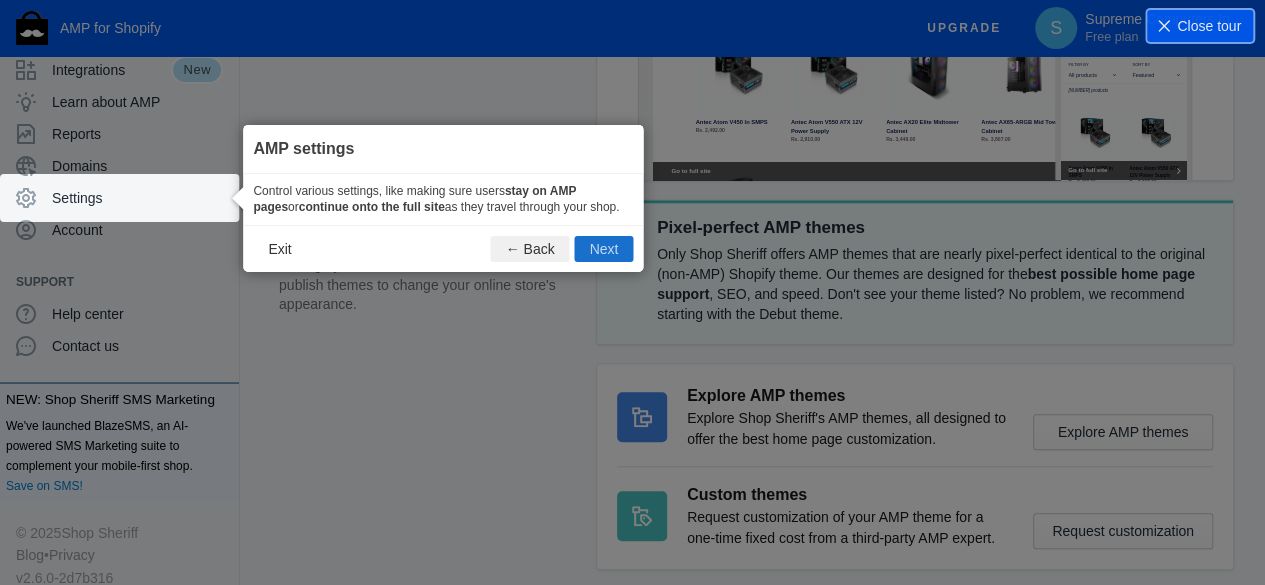 click on "Next" at bounding box center (604, 249) 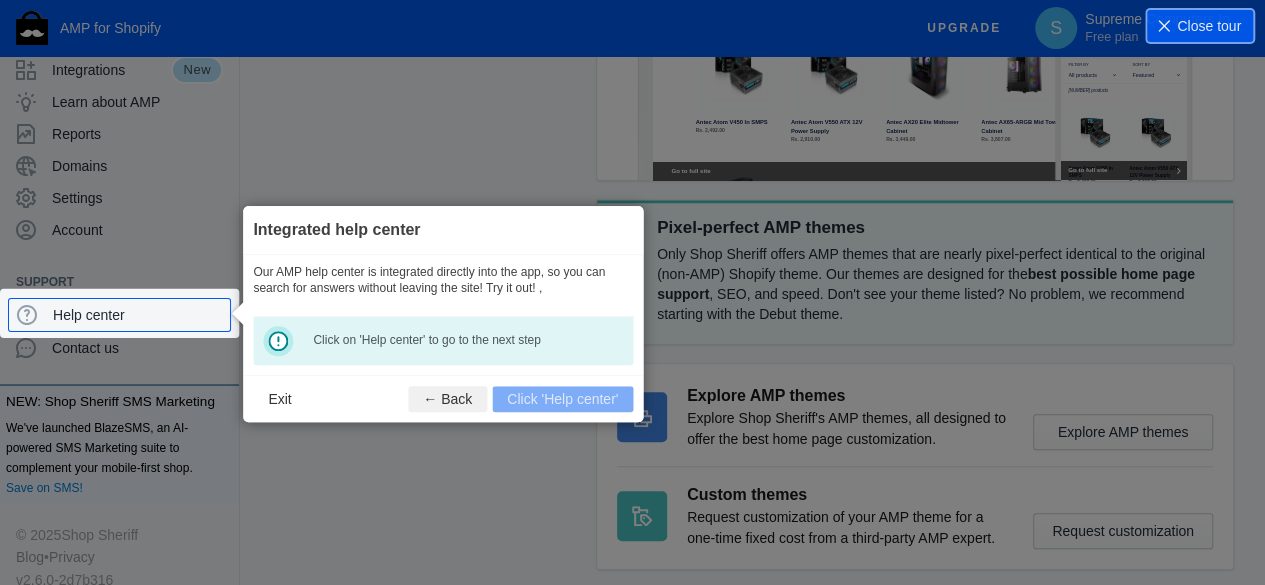 scroll, scrollTop: 147, scrollLeft: 0, axis: vertical 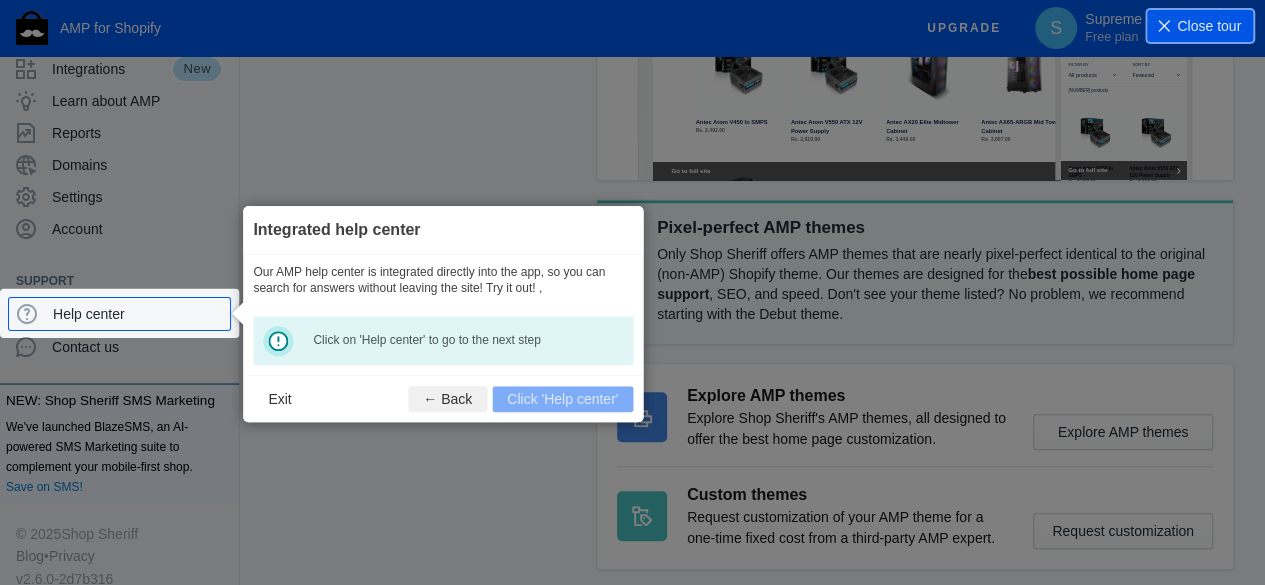 click on "Exit ←  Back Click 'Help center'" at bounding box center [443, 398] 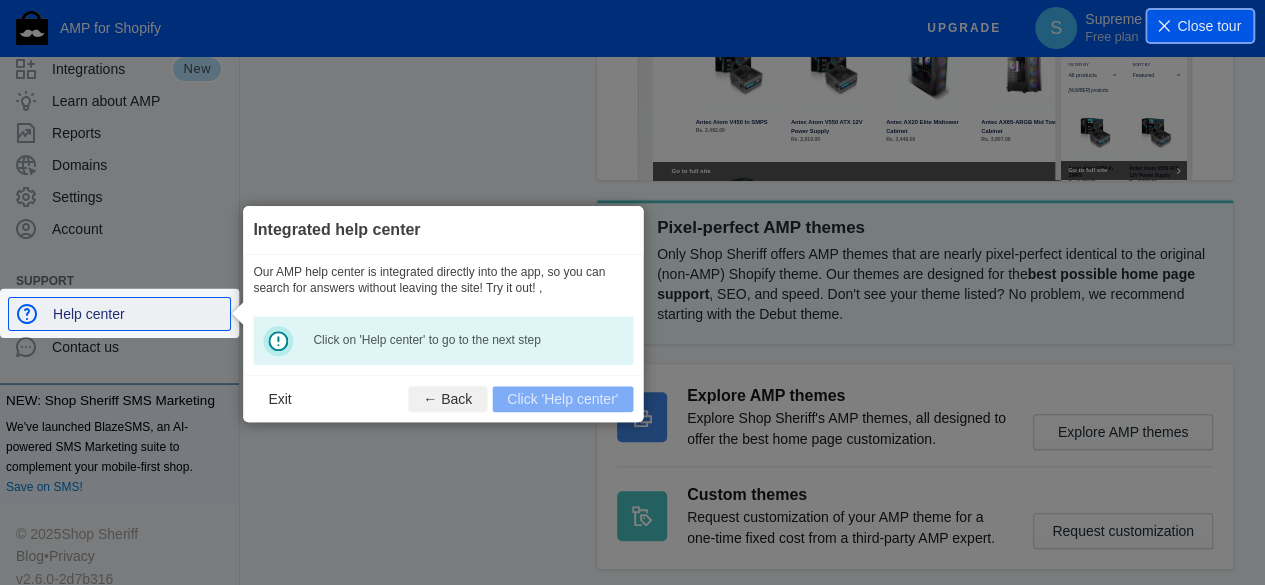 click on "Help center" at bounding box center [137, 314] 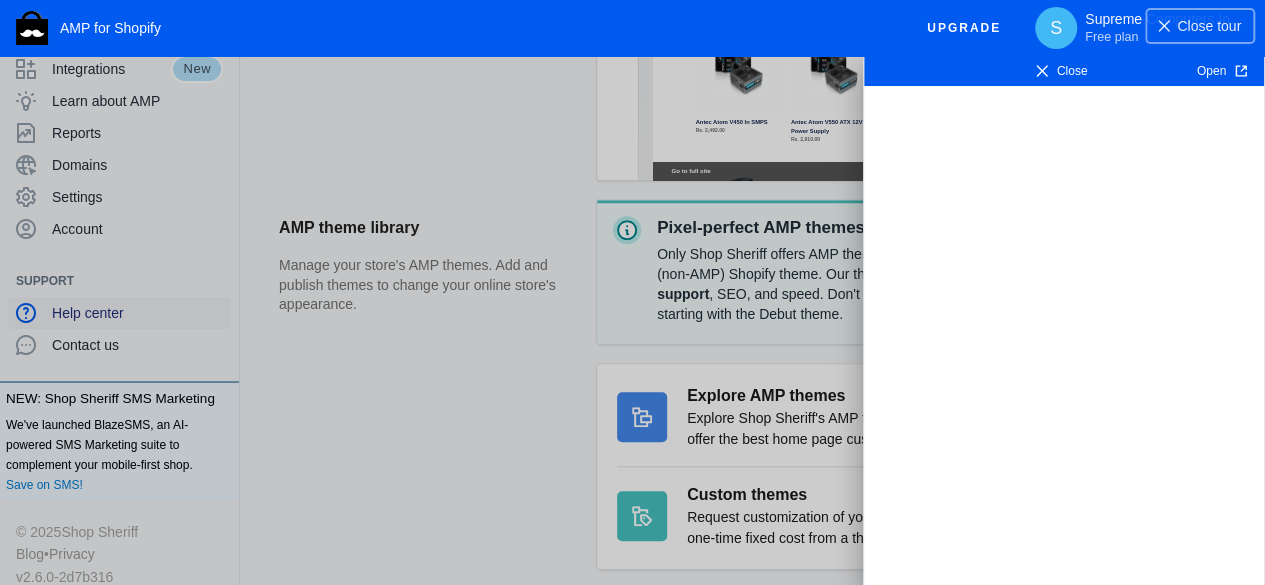 scroll, scrollTop: 146, scrollLeft: 0, axis: vertical 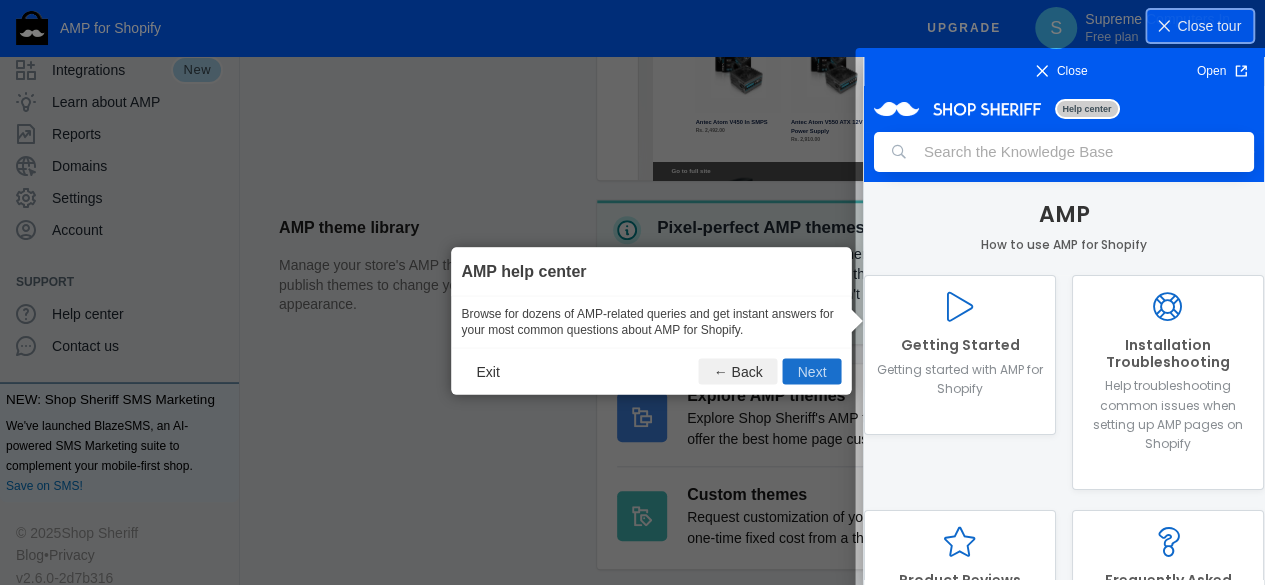 click on "Next" at bounding box center (812, 372) 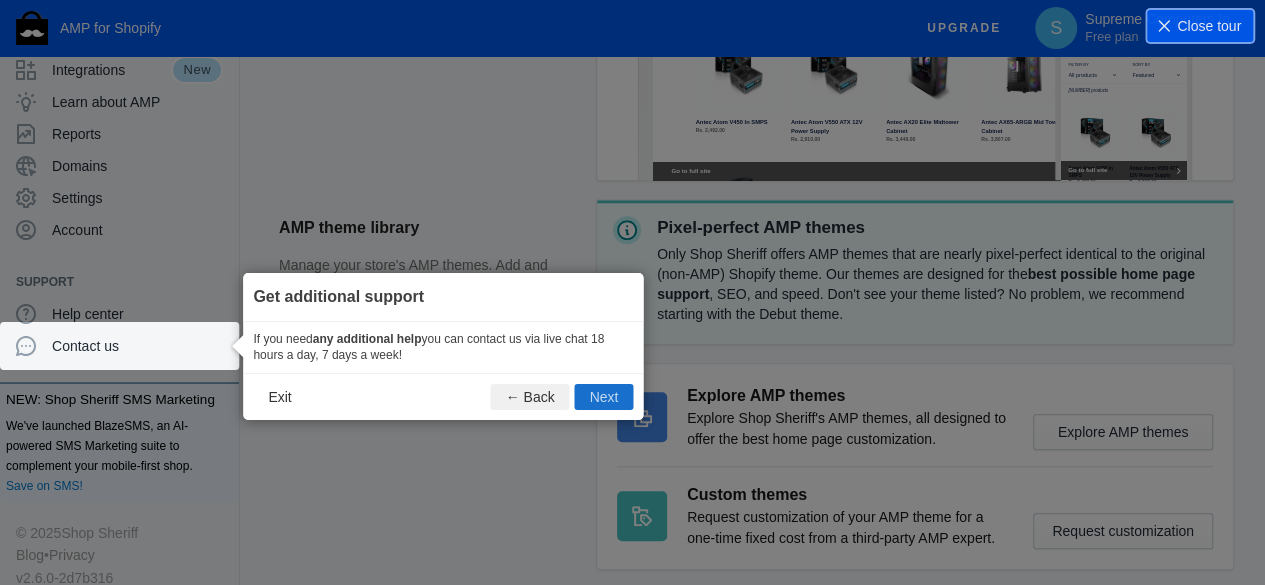 click on "Next" at bounding box center (604, 397) 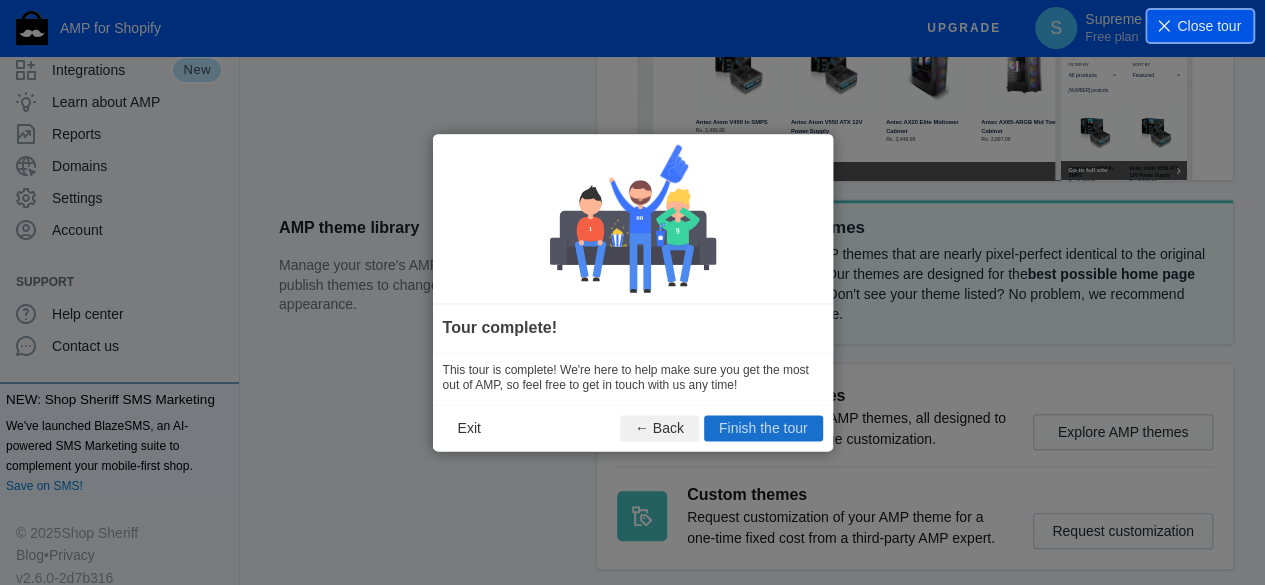 click on "Finish the tour" at bounding box center (763, 428) 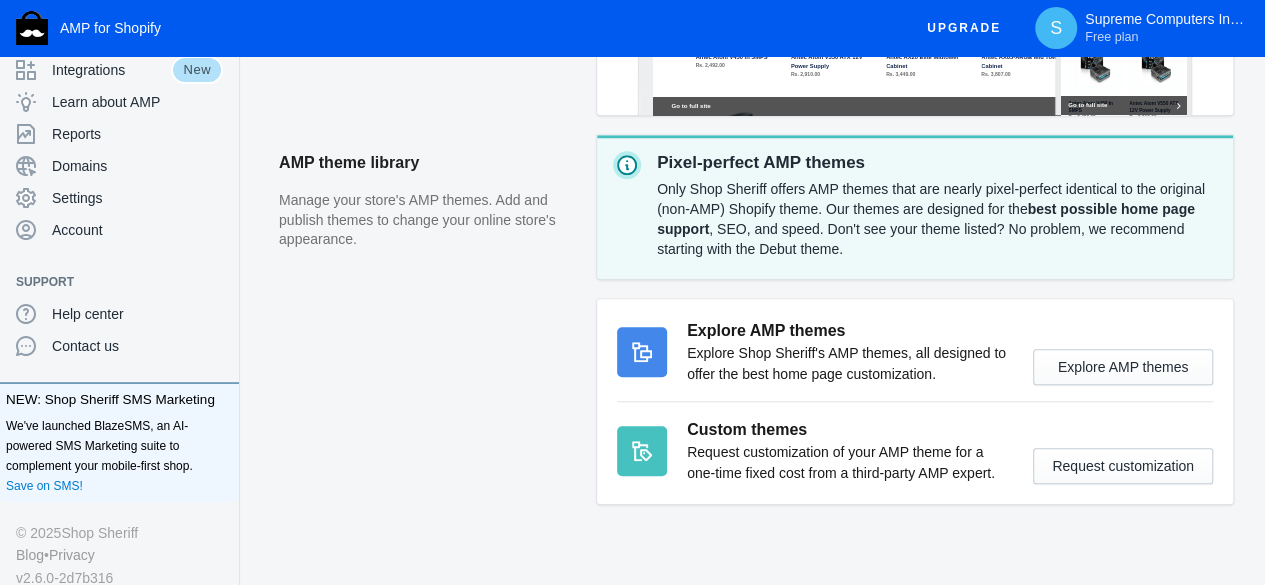 scroll, scrollTop: 793, scrollLeft: 0, axis: vertical 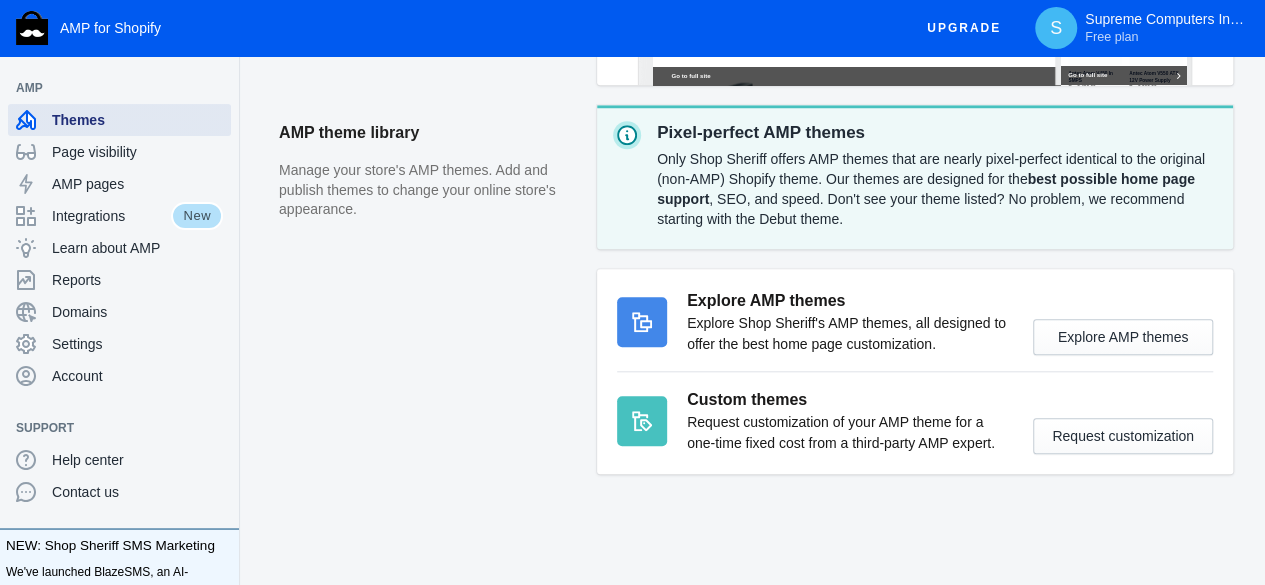 click on "Themes" 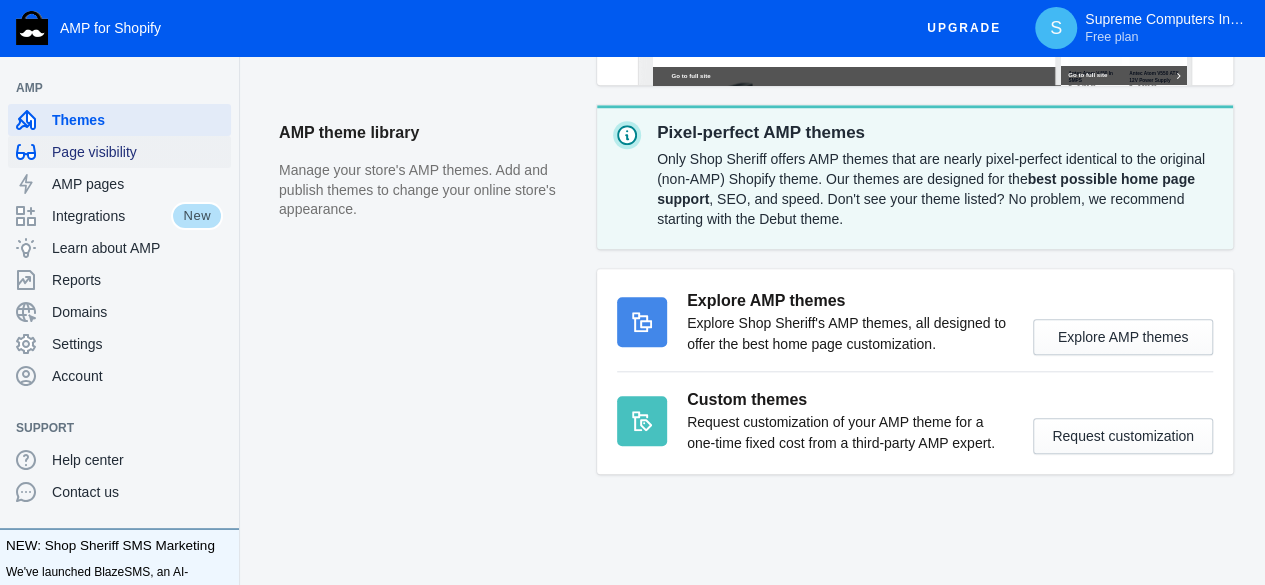 click on "Page visibility" at bounding box center (119, 152) 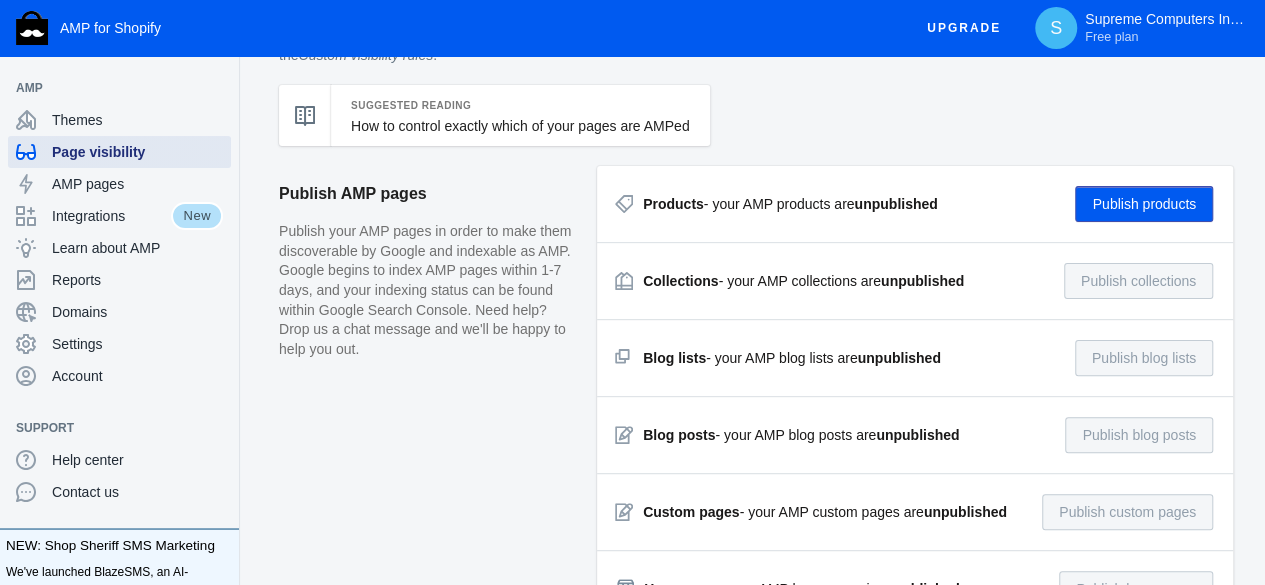 scroll, scrollTop: 0, scrollLeft: 0, axis: both 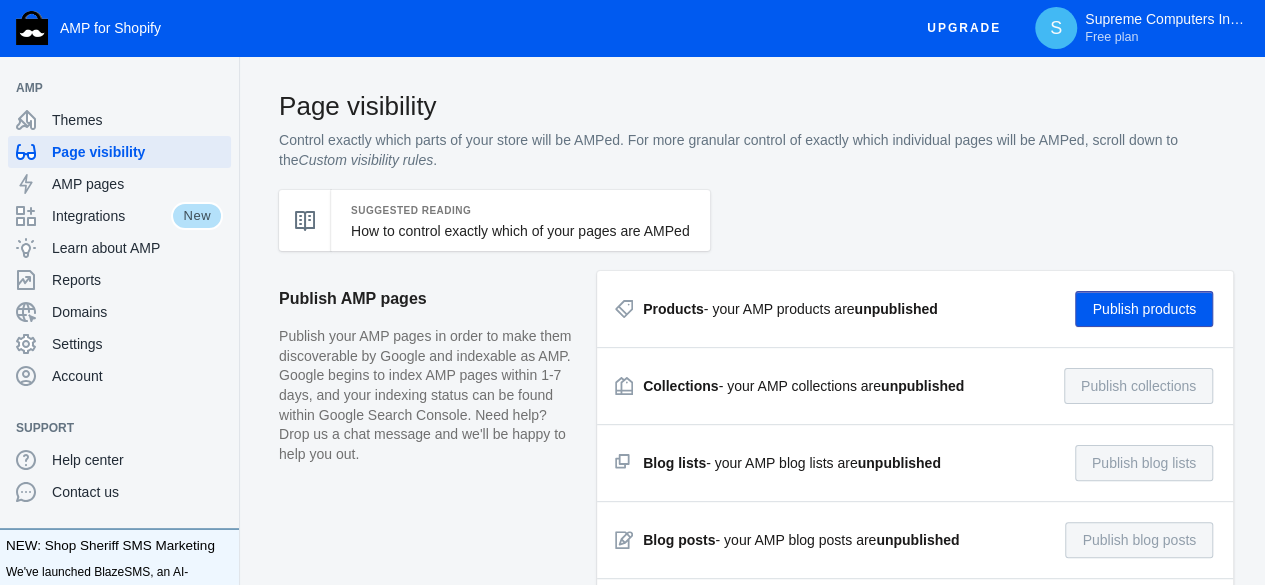 click on "Publish products" 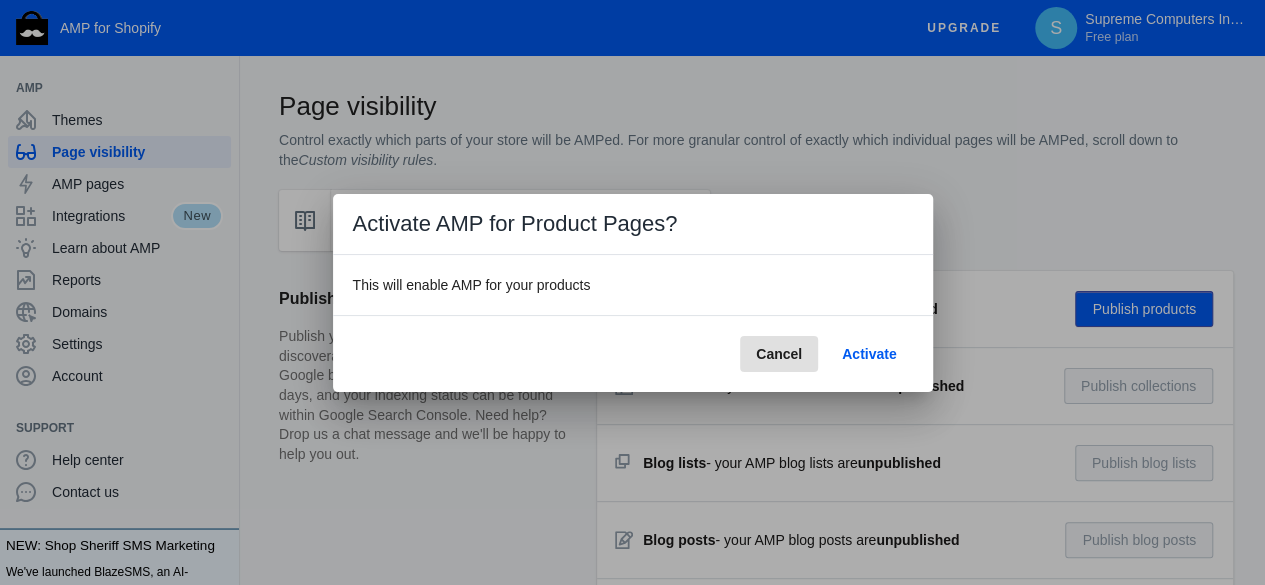 click on "Activate" at bounding box center [869, 354] 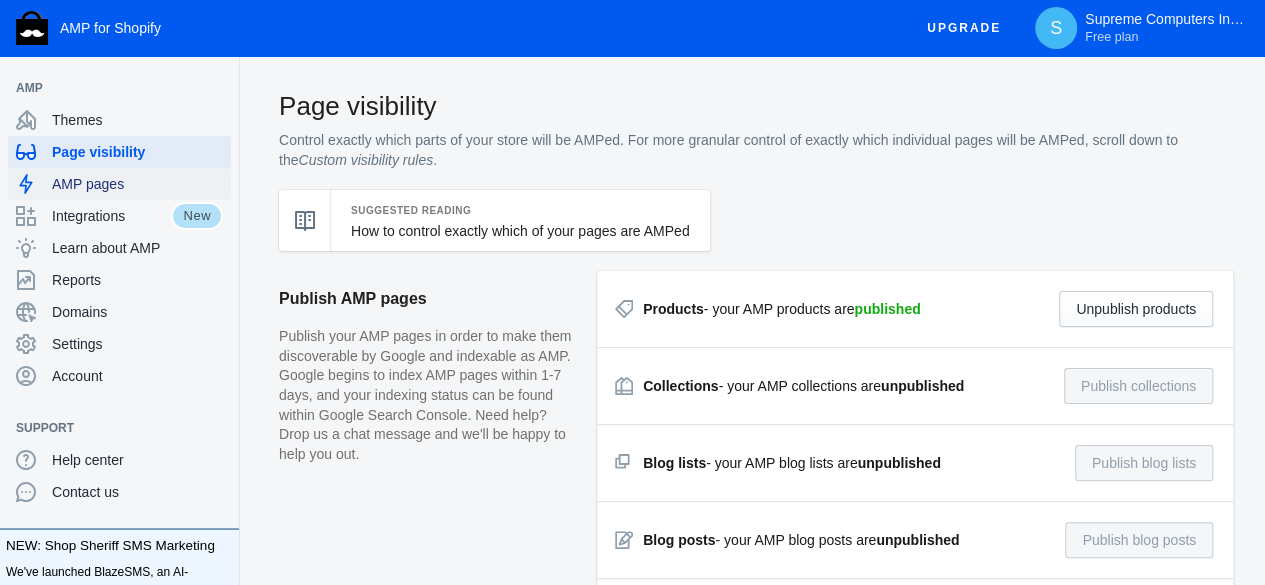 click on "AMP pages" at bounding box center [137, 184] 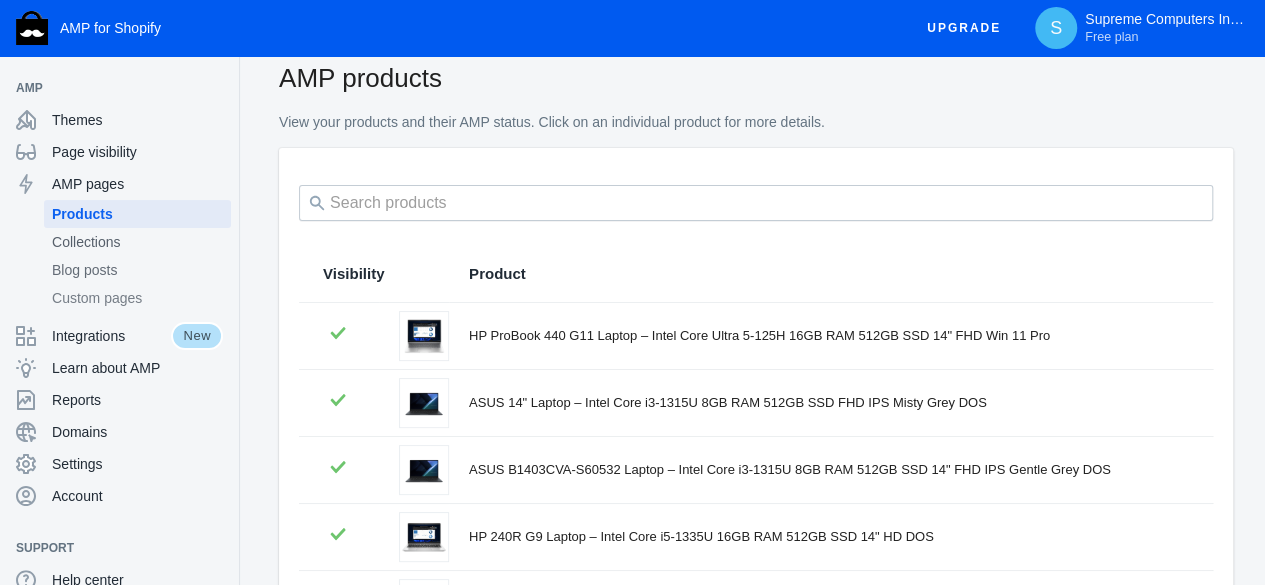 scroll, scrollTop: 0, scrollLeft: 0, axis: both 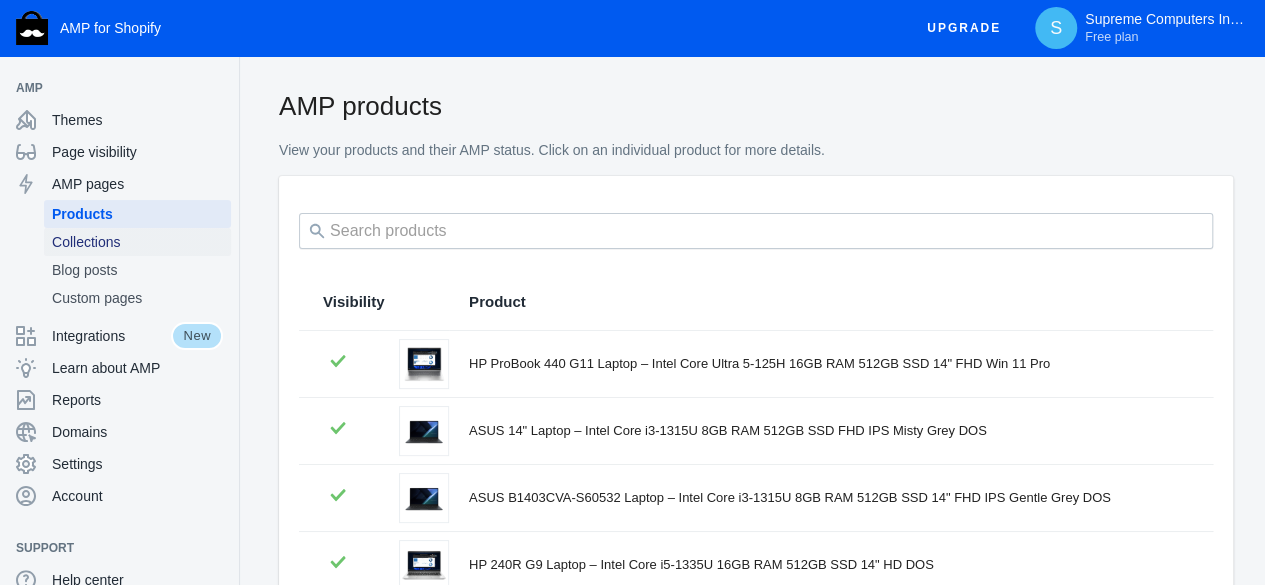 click on "Collections" at bounding box center [137, 242] 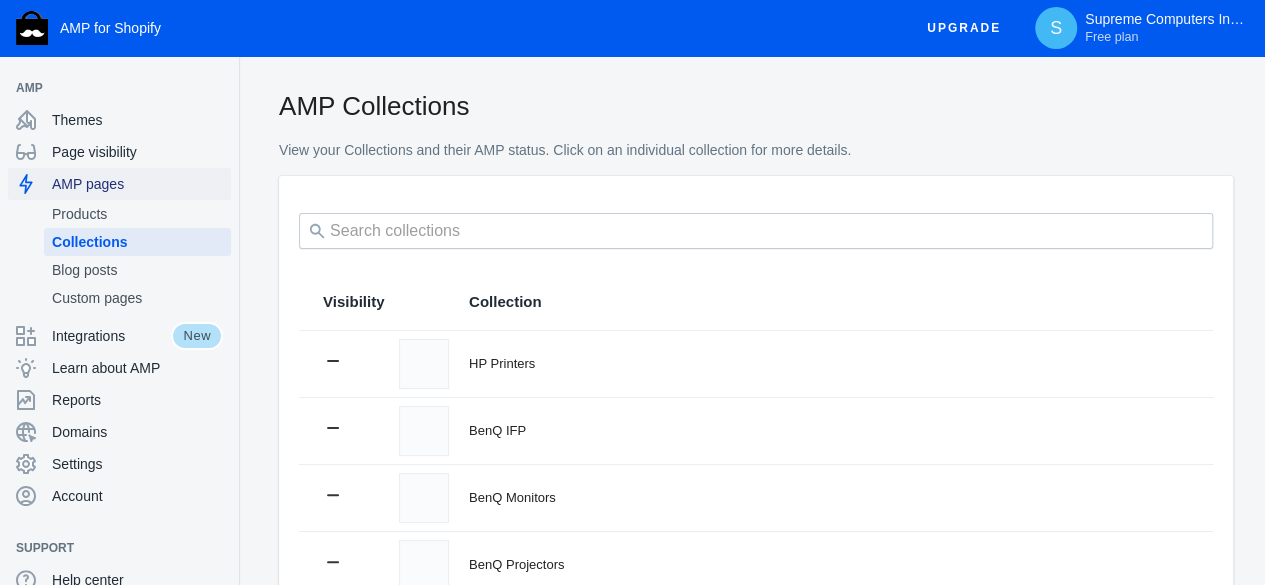 scroll, scrollTop: 0, scrollLeft: 0, axis: both 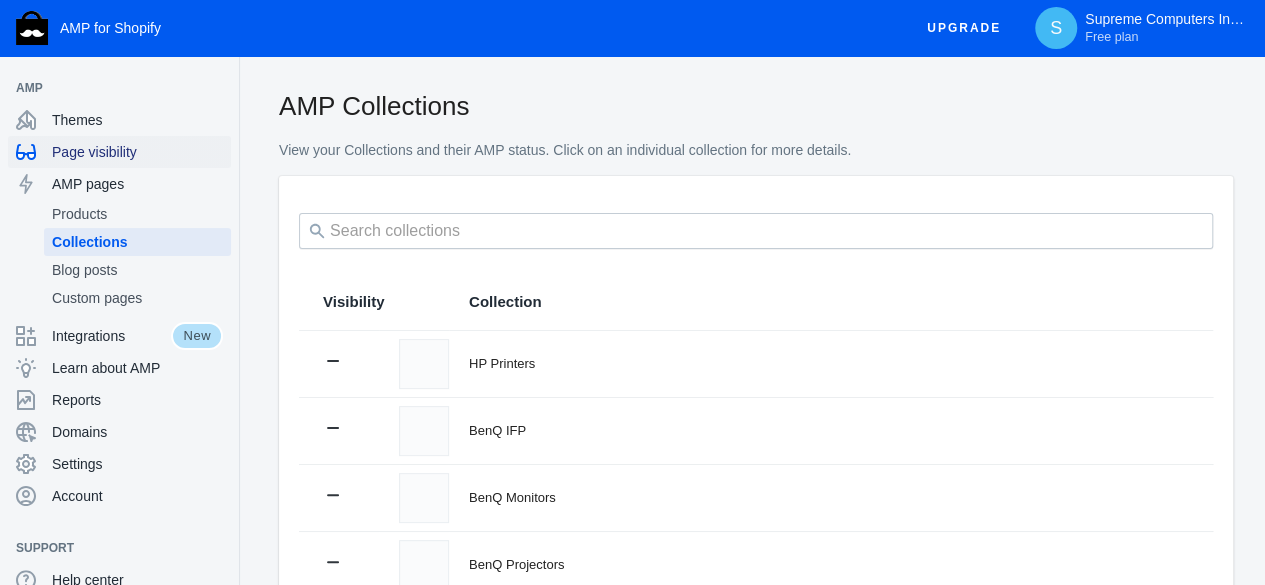 click on "Page visibility" at bounding box center (137, 152) 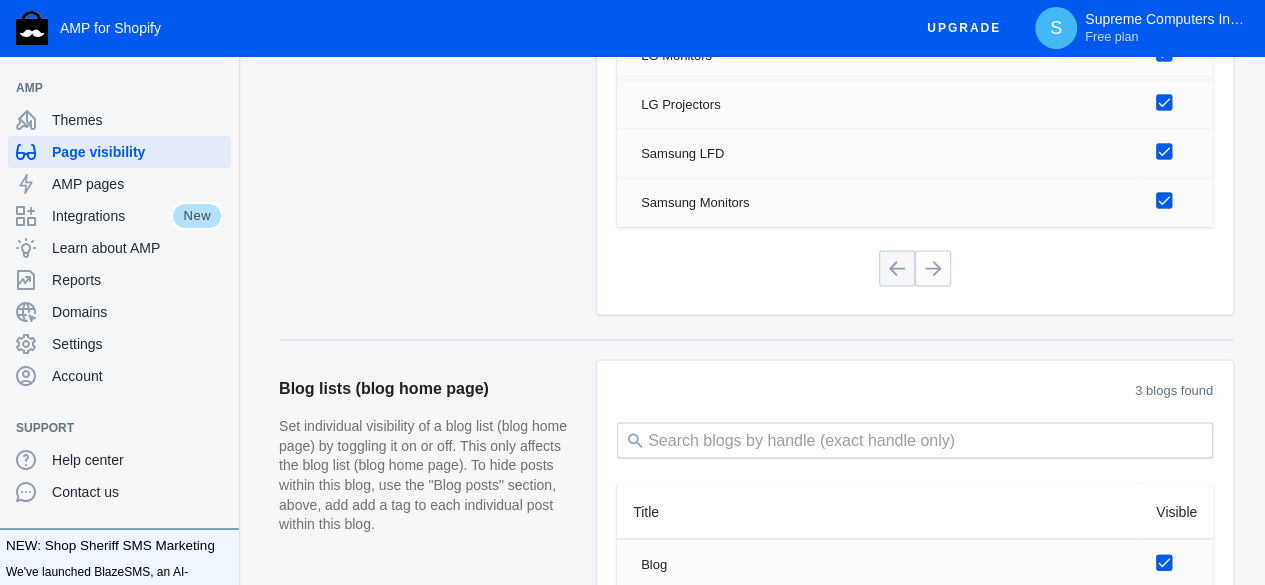 scroll, scrollTop: 1800, scrollLeft: 0, axis: vertical 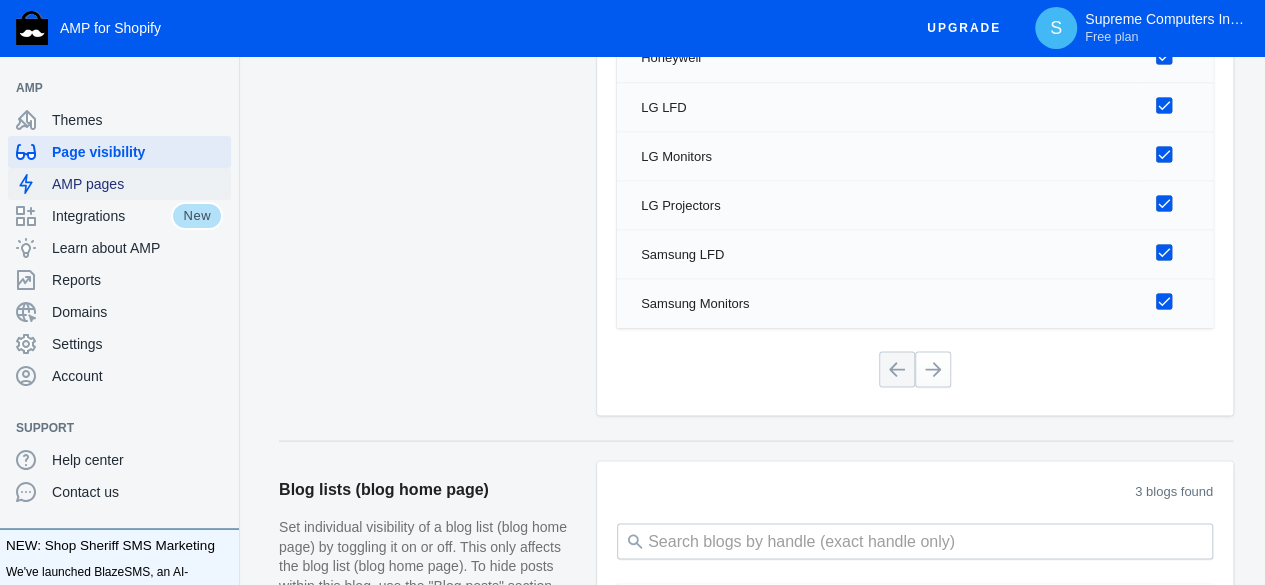 click on "AMP pages" at bounding box center [137, 184] 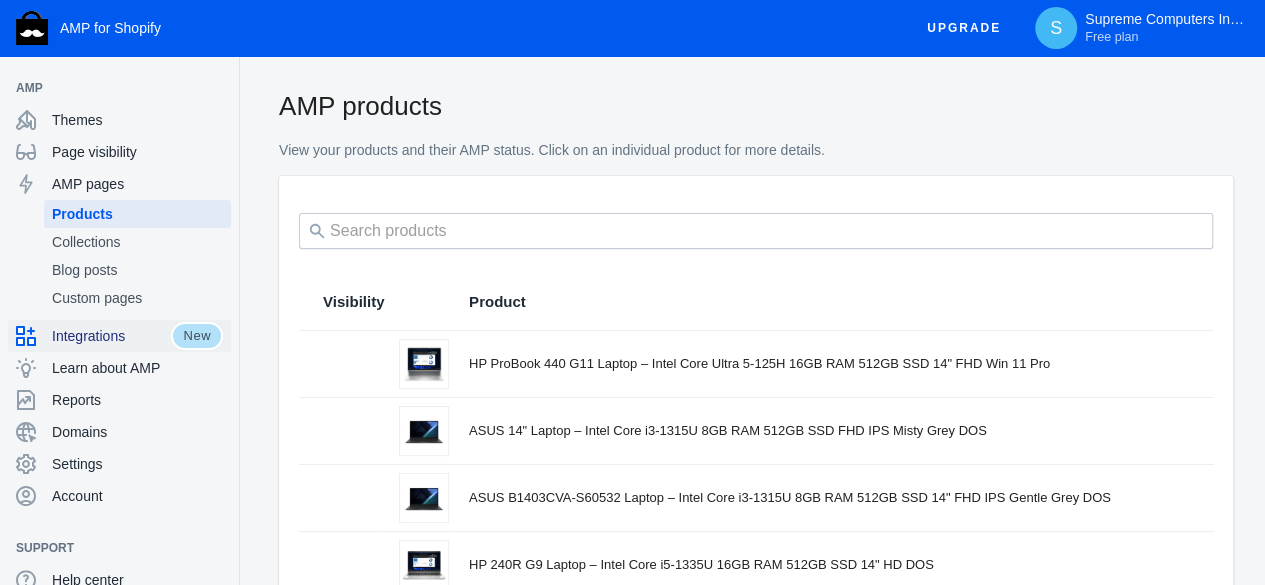click on "Integrations" at bounding box center [111, 336] 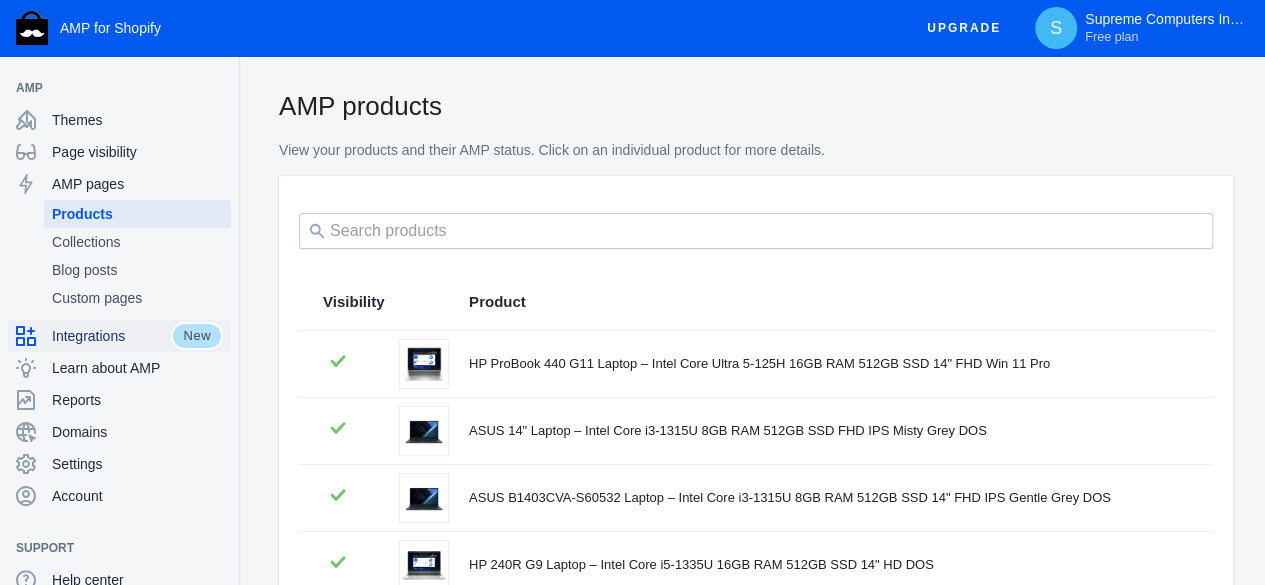 scroll, scrollTop: 0, scrollLeft: 0, axis: both 